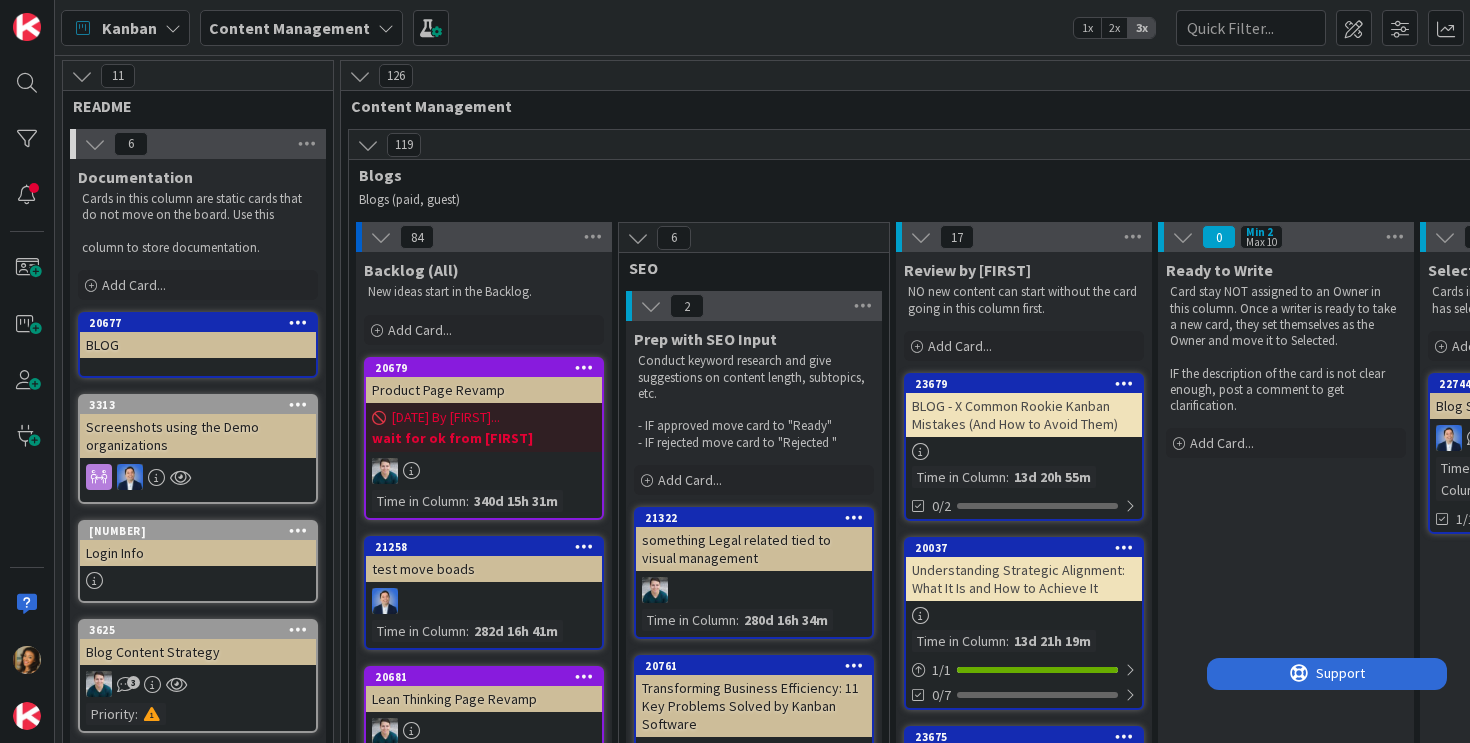 scroll, scrollTop: 0, scrollLeft: 0, axis: both 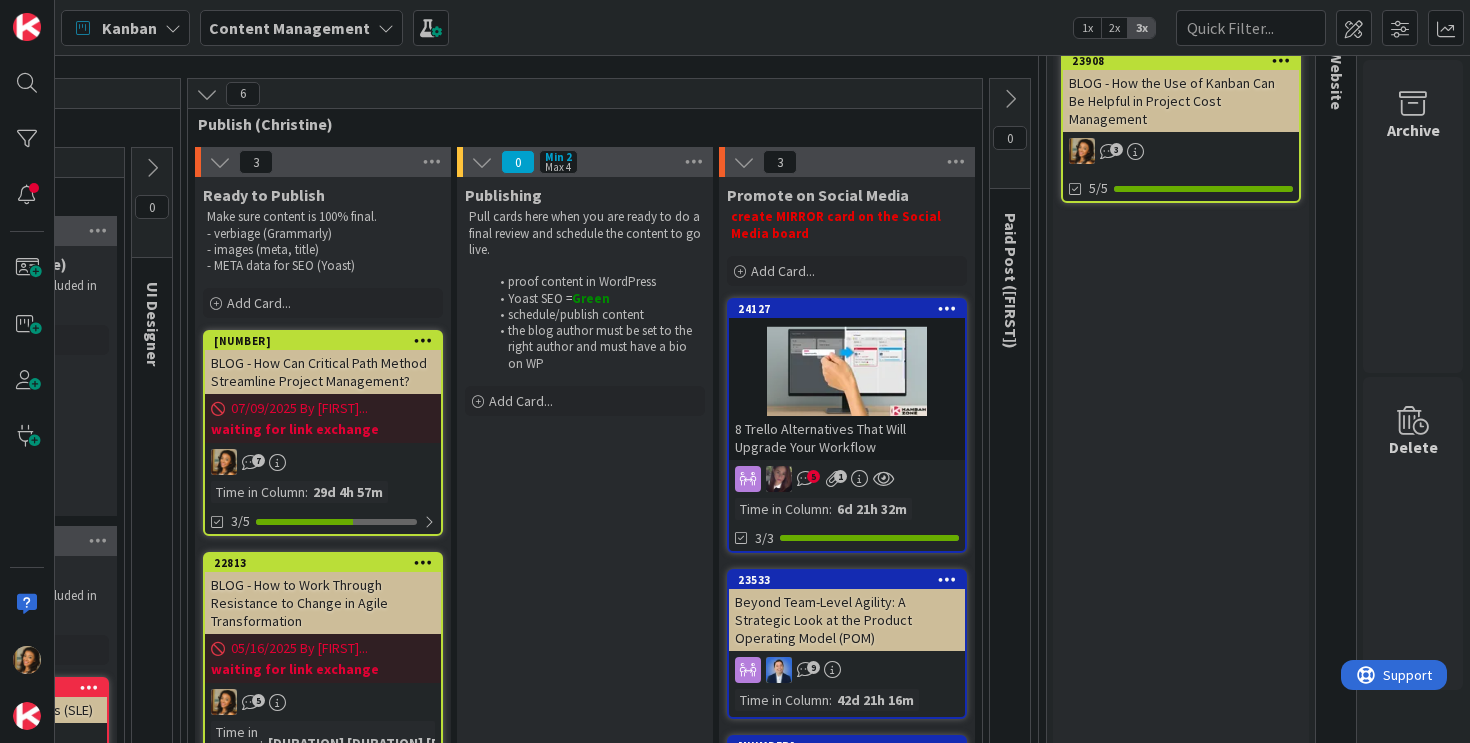 click on "8 Trello Alternatives That Will Upgrade Your Workflow" at bounding box center [847, 438] 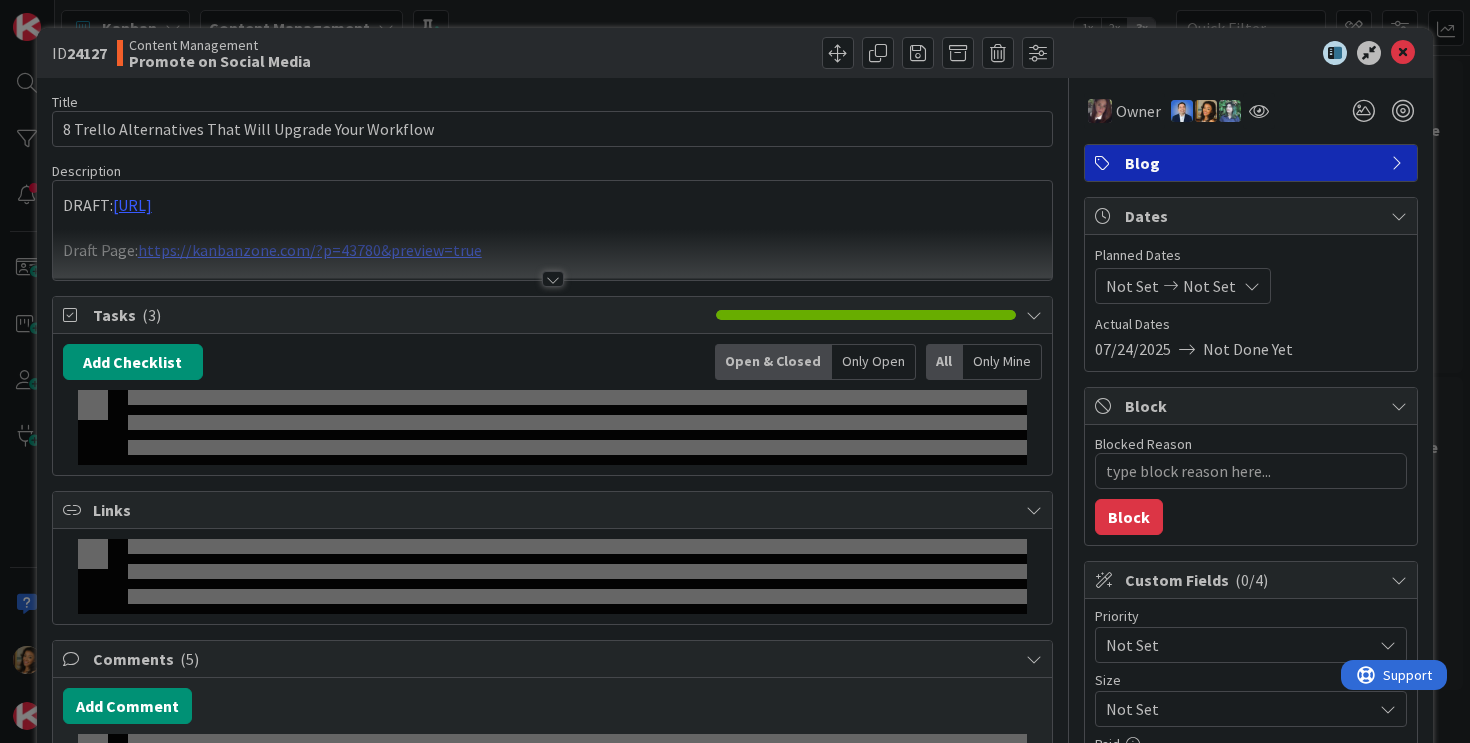 scroll, scrollTop: 0, scrollLeft: 0, axis: both 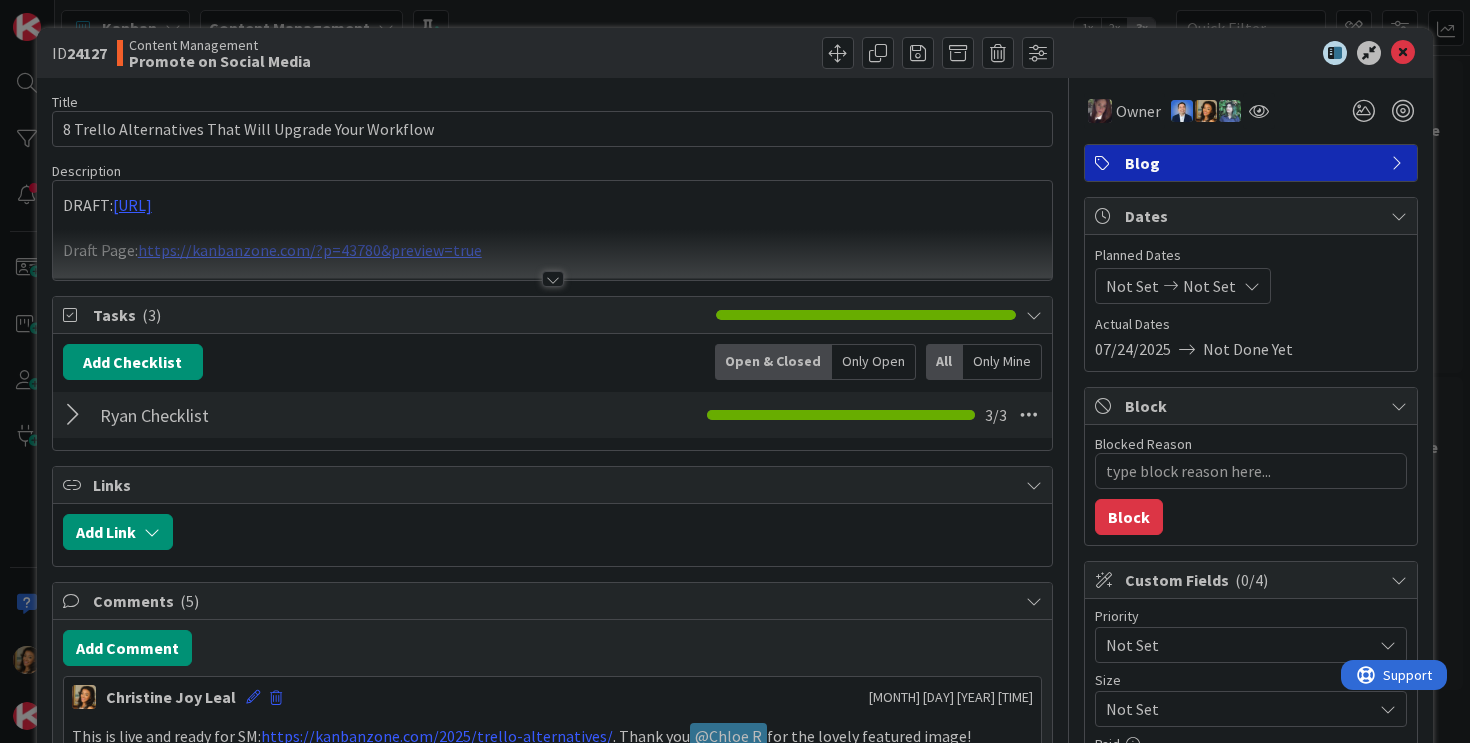 type on "x" 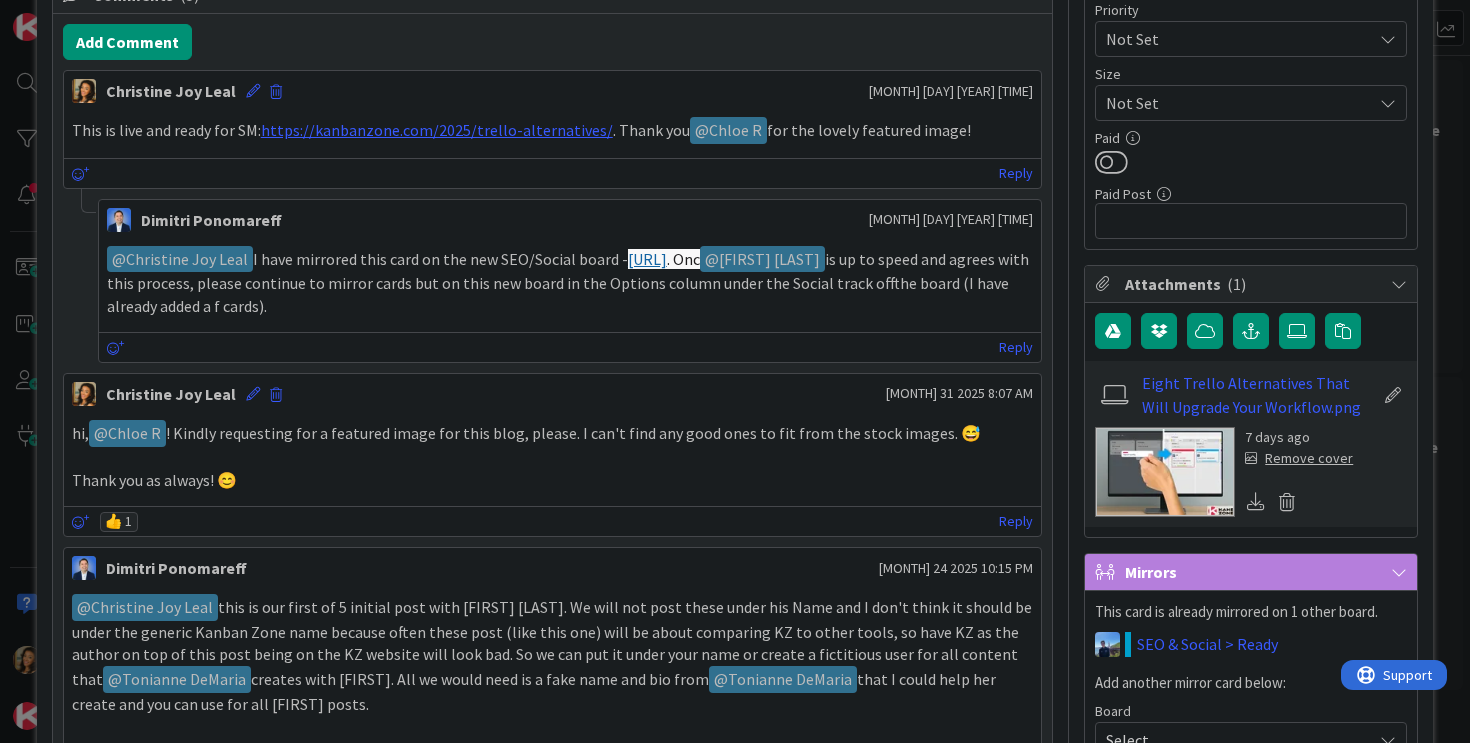scroll, scrollTop: 437, scrollLeft: 0, axis: vertical 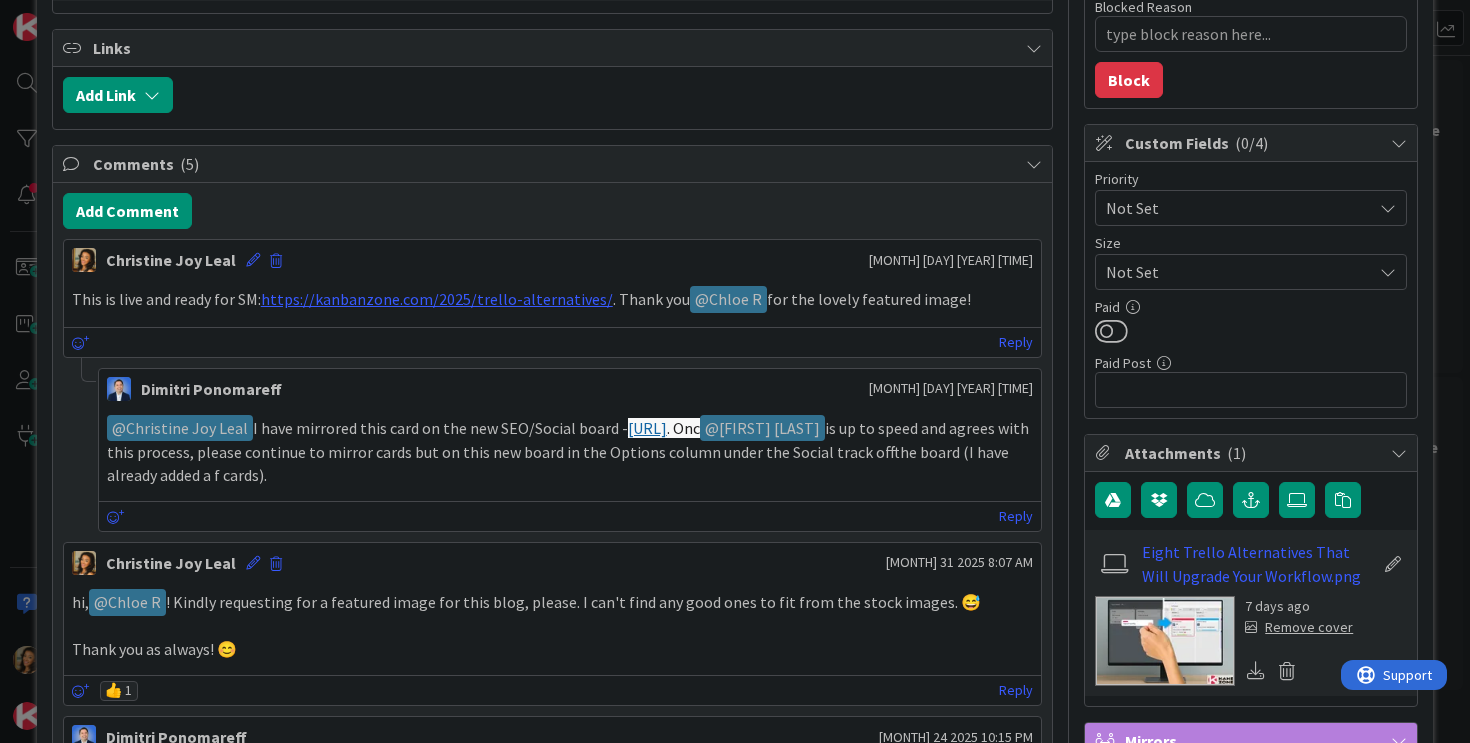 click on "Reply" at bounding box center (570, 516) 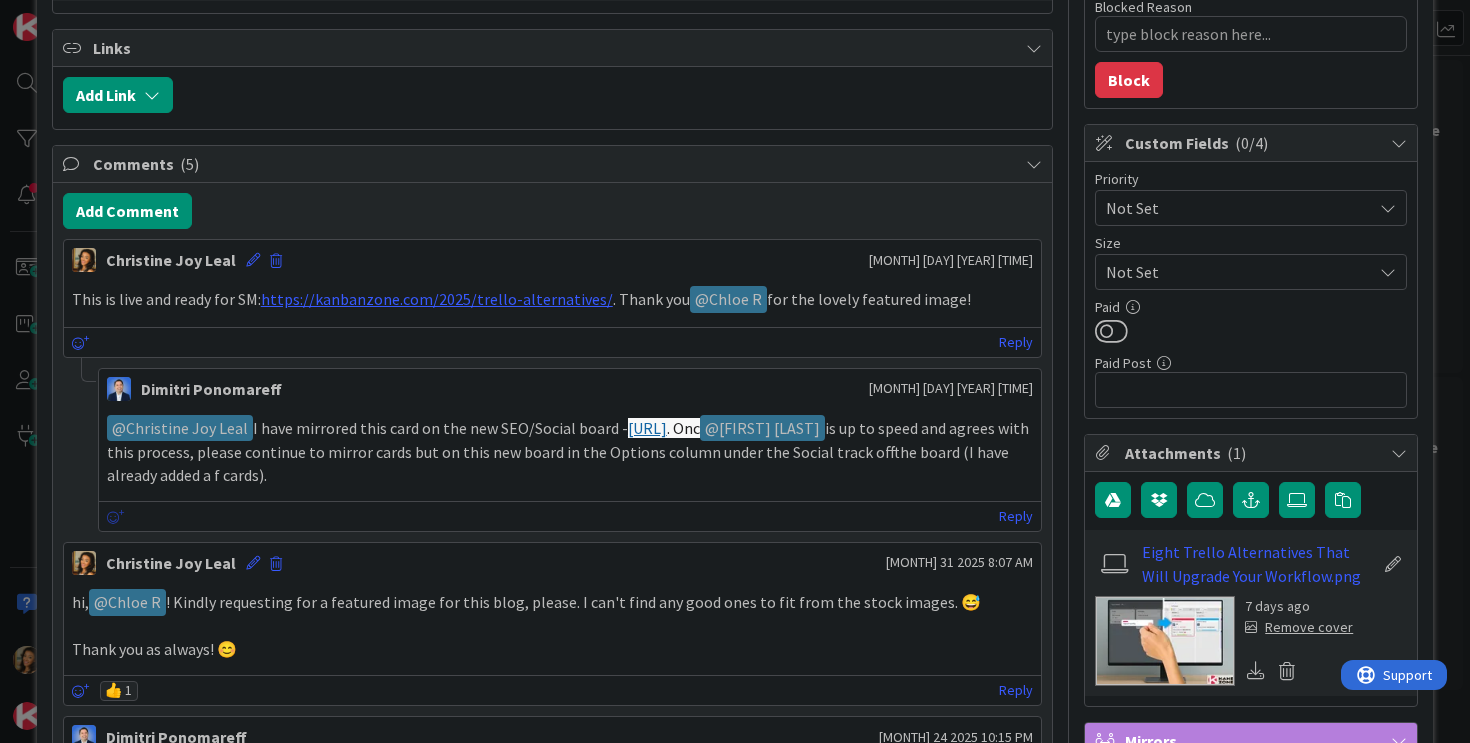 click at bounding box center [116, 517] 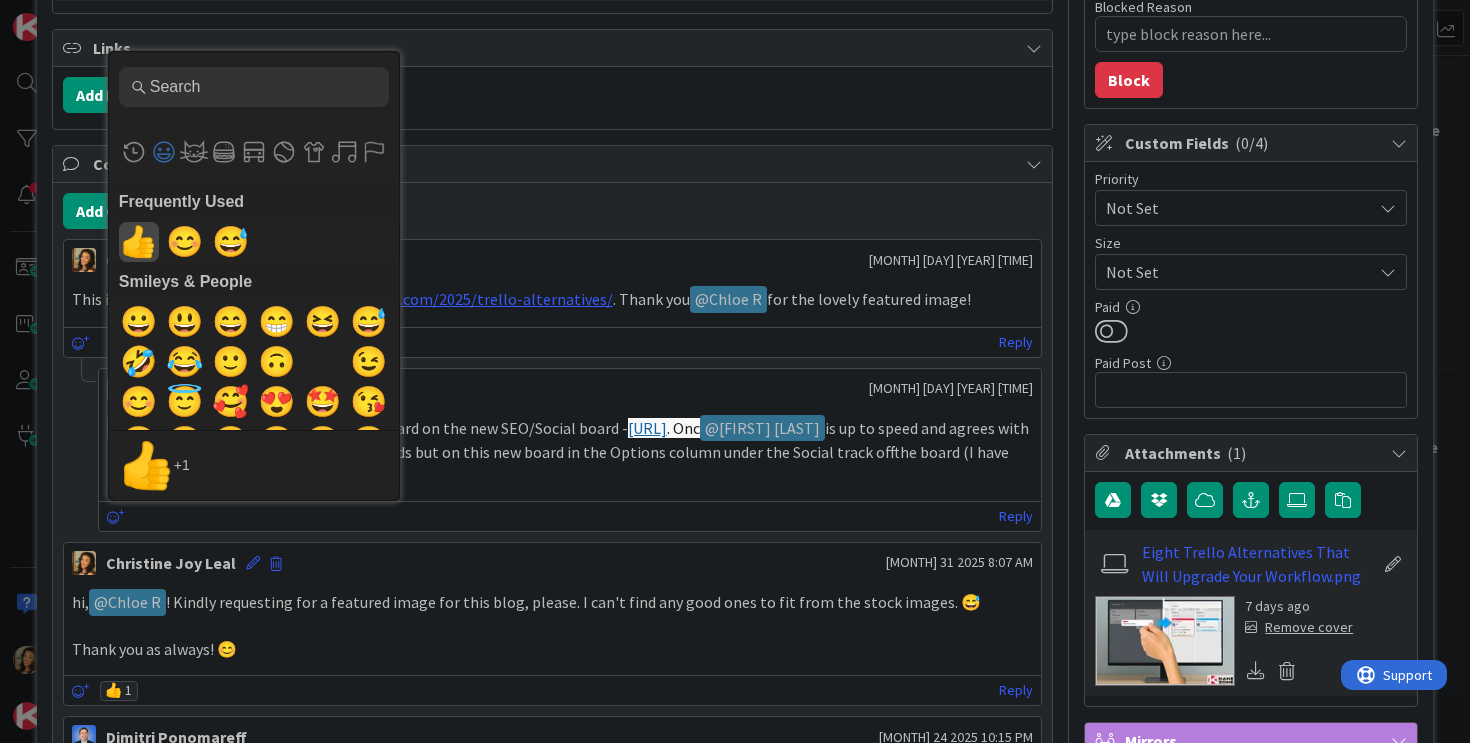 click on "👍" at bounding box center [138, 242] 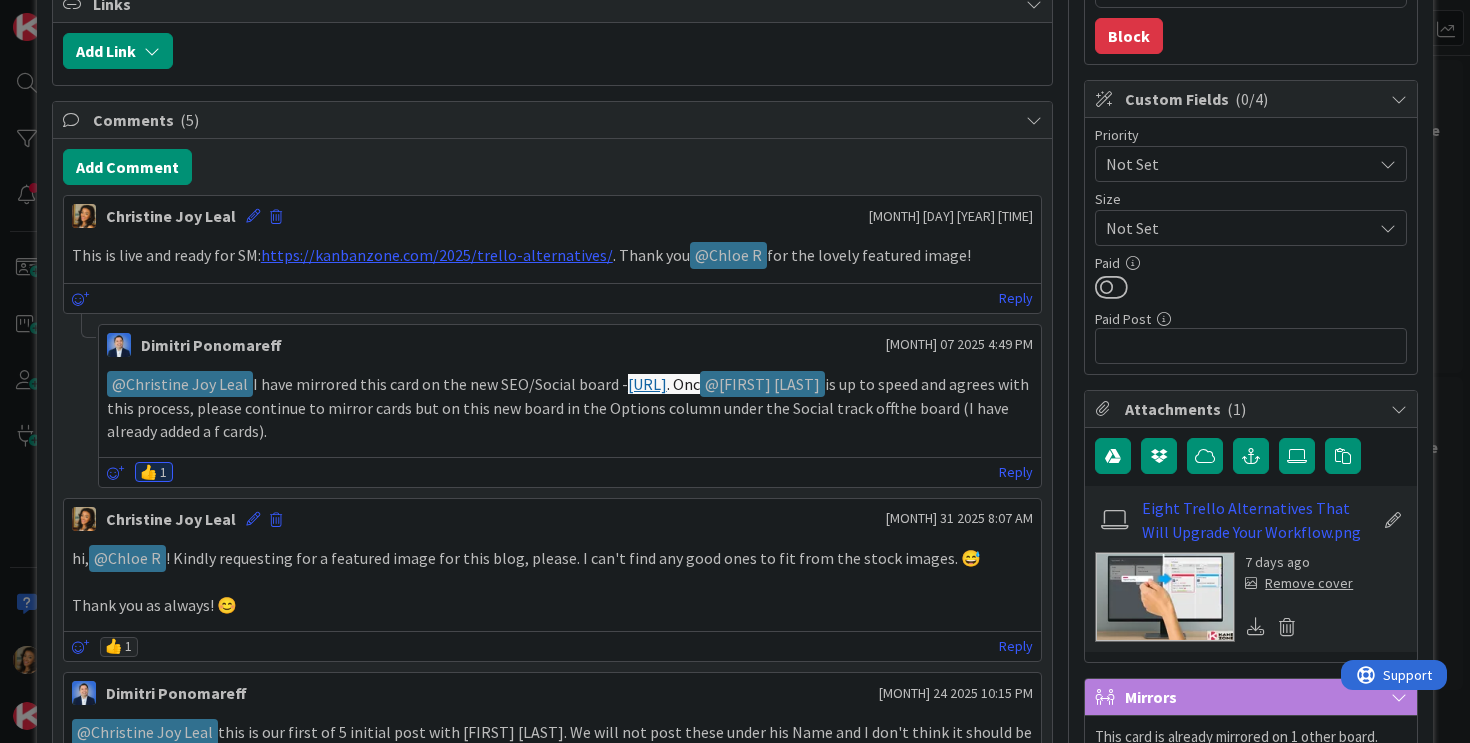 scroll, scrollTop: 0, scrollLeft: 0, axis: both 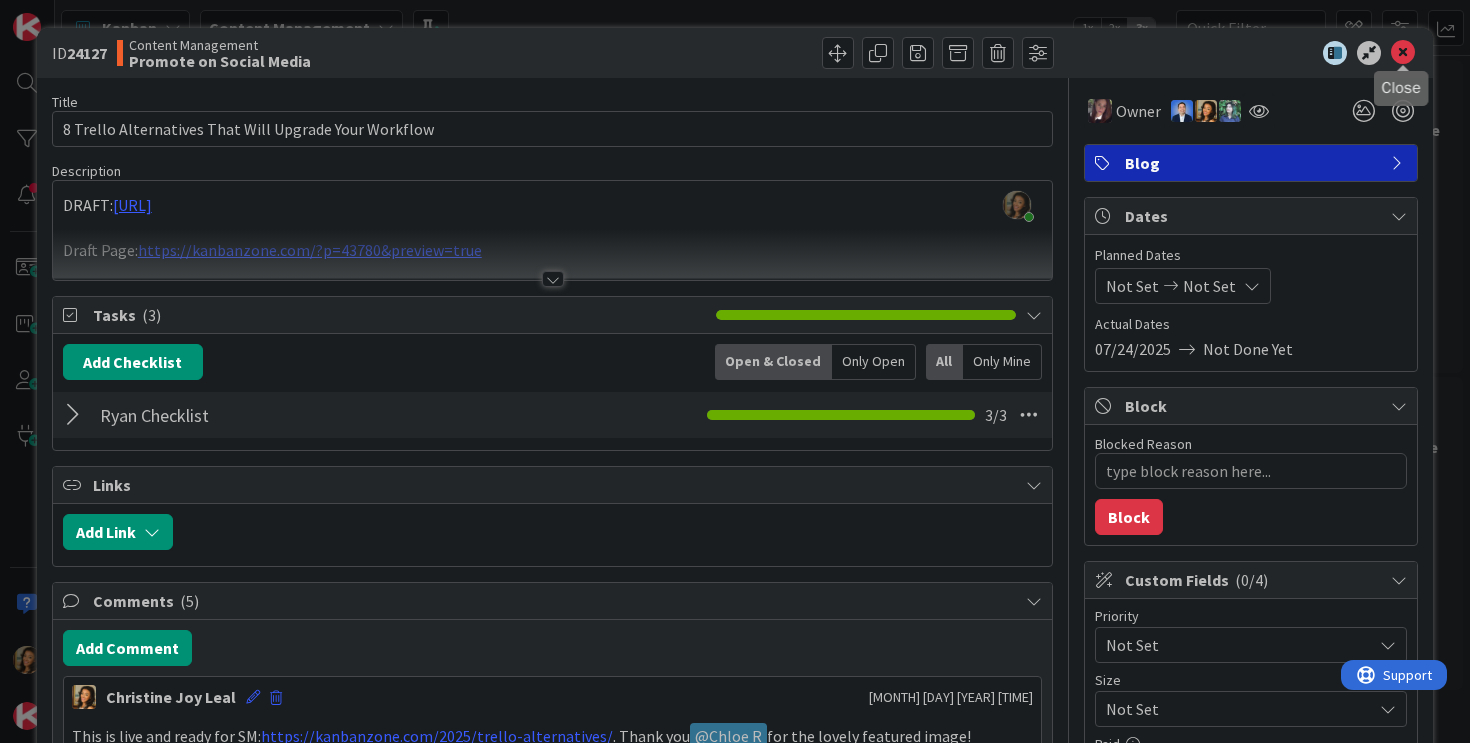 click at bounding box center (1403, 53) 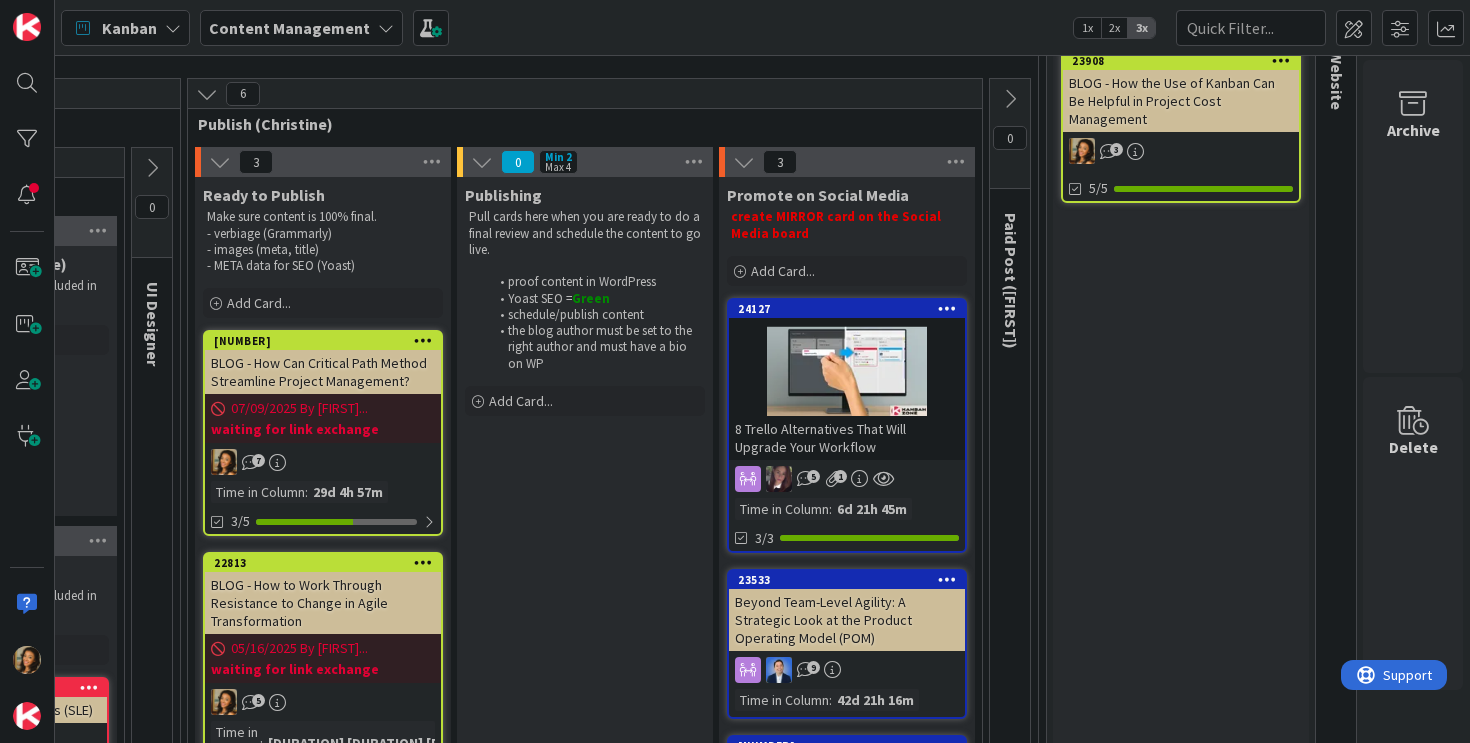 scroll, scrollTop: 0, scrollLeft: 0, axis: both 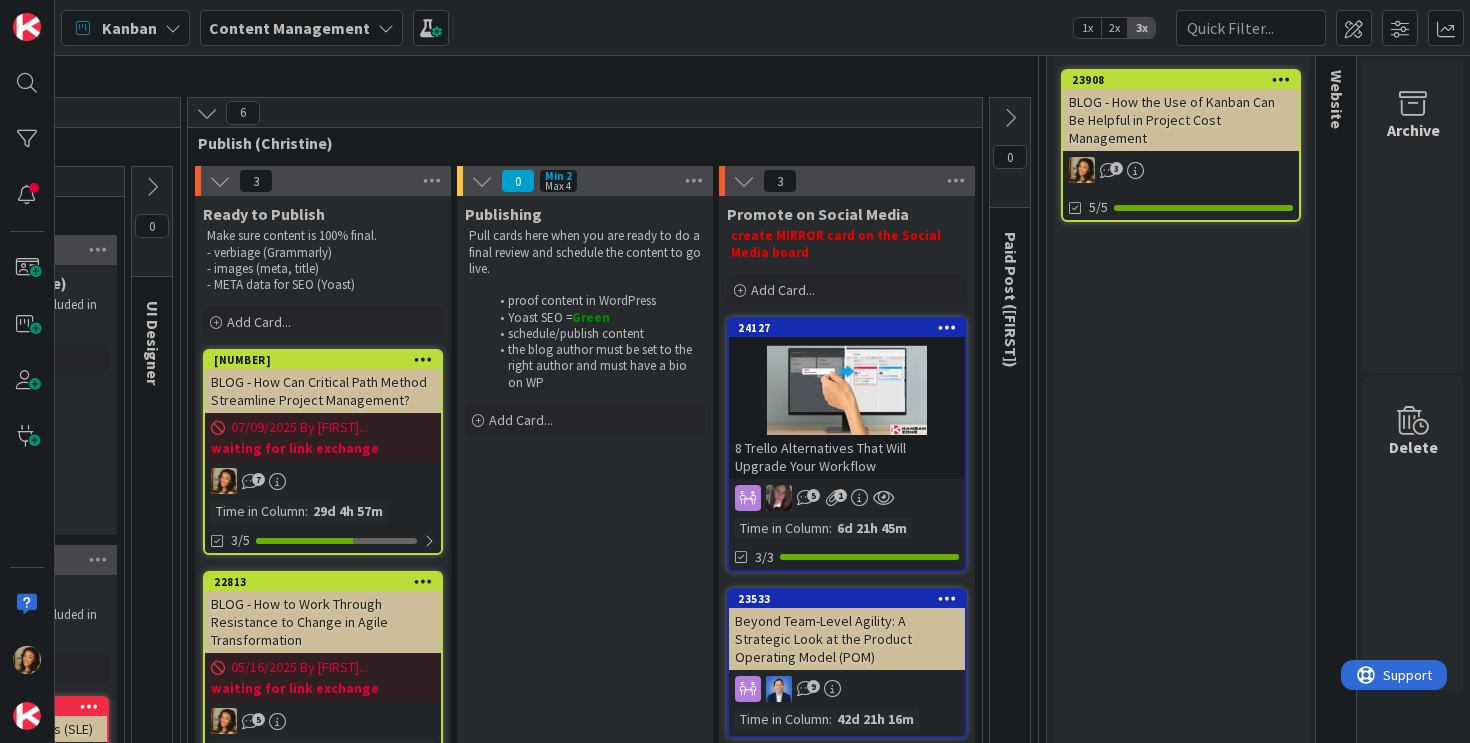 click on "[DATE] By [FIRST] [LAST]... waiting for link exchange" at bounding box center (323, 437) 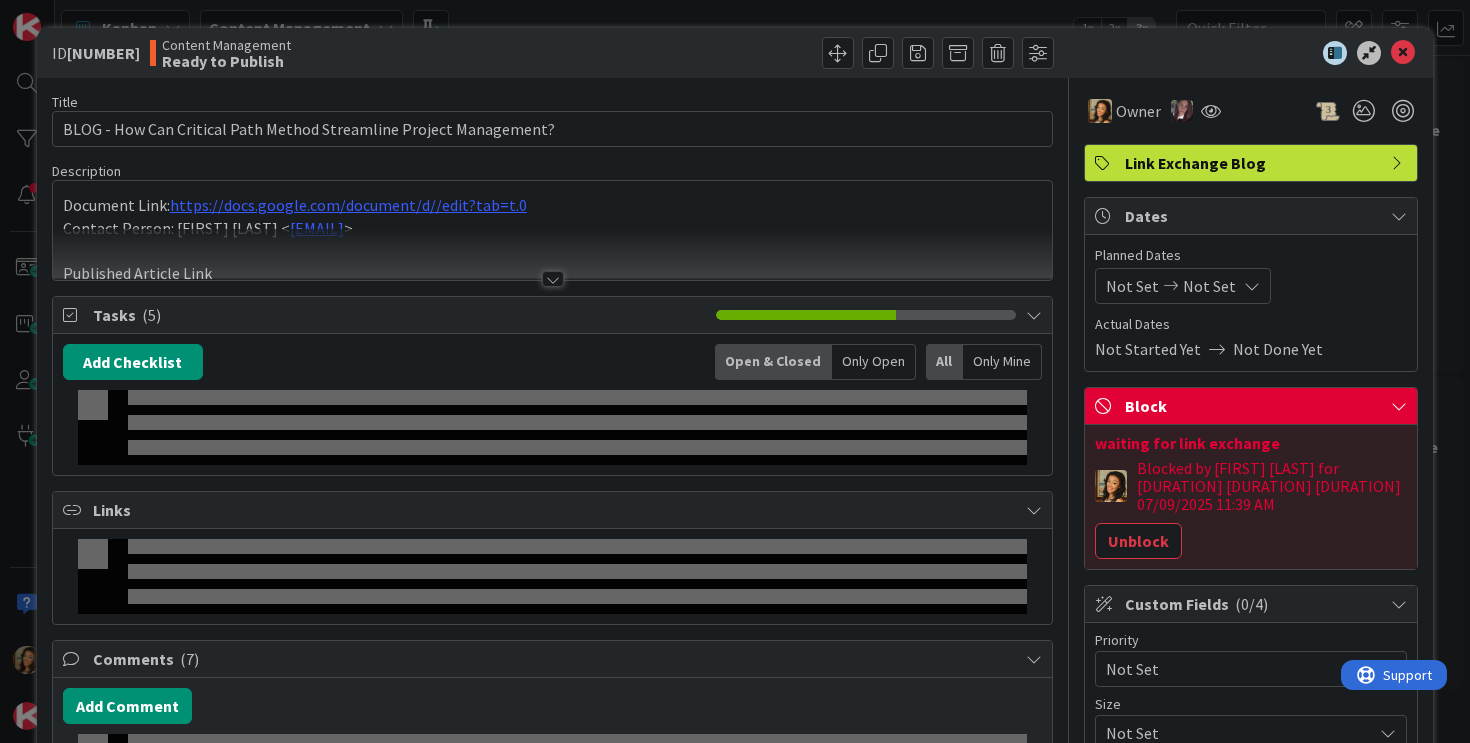 scroll, scrollTop: 0, scrollLeft: 0, axis: both 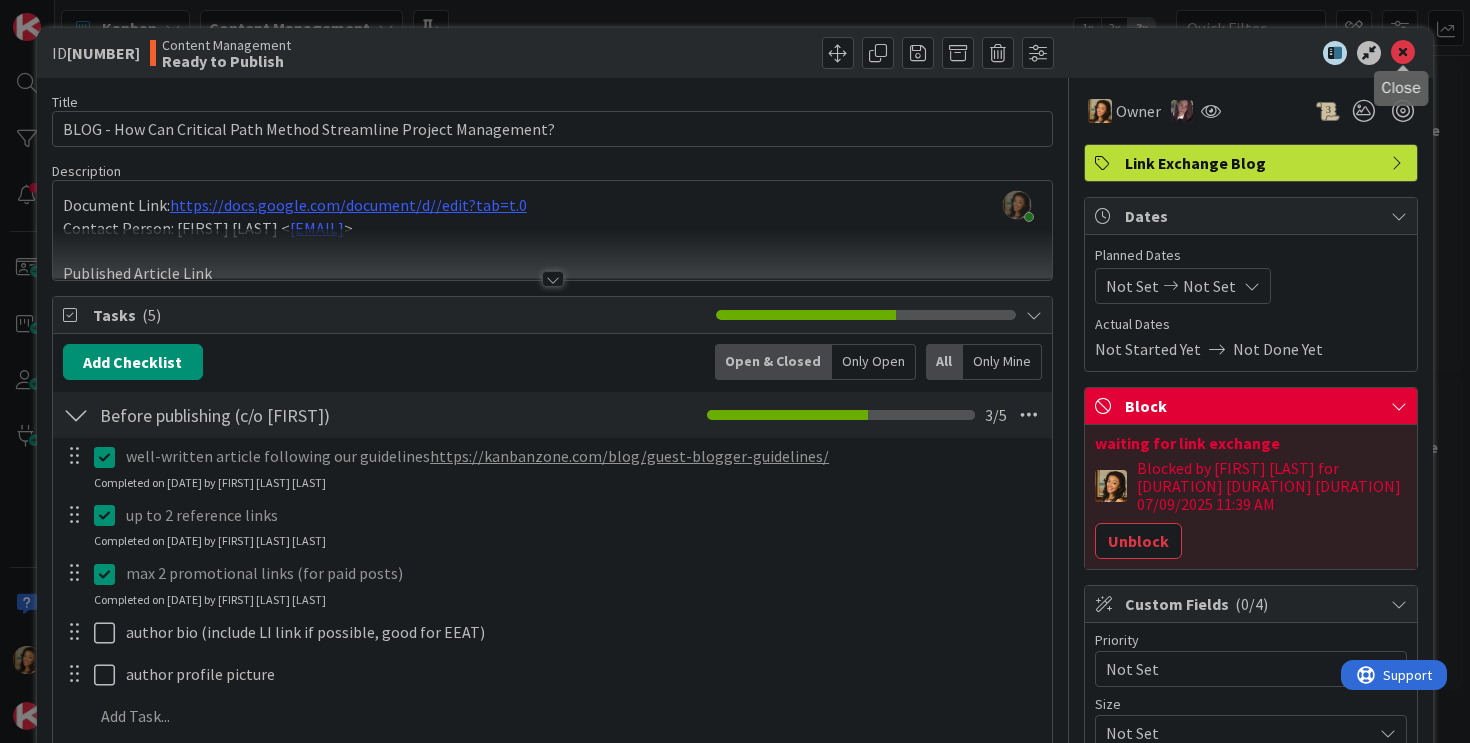 click at bounding box center [1403, 53] 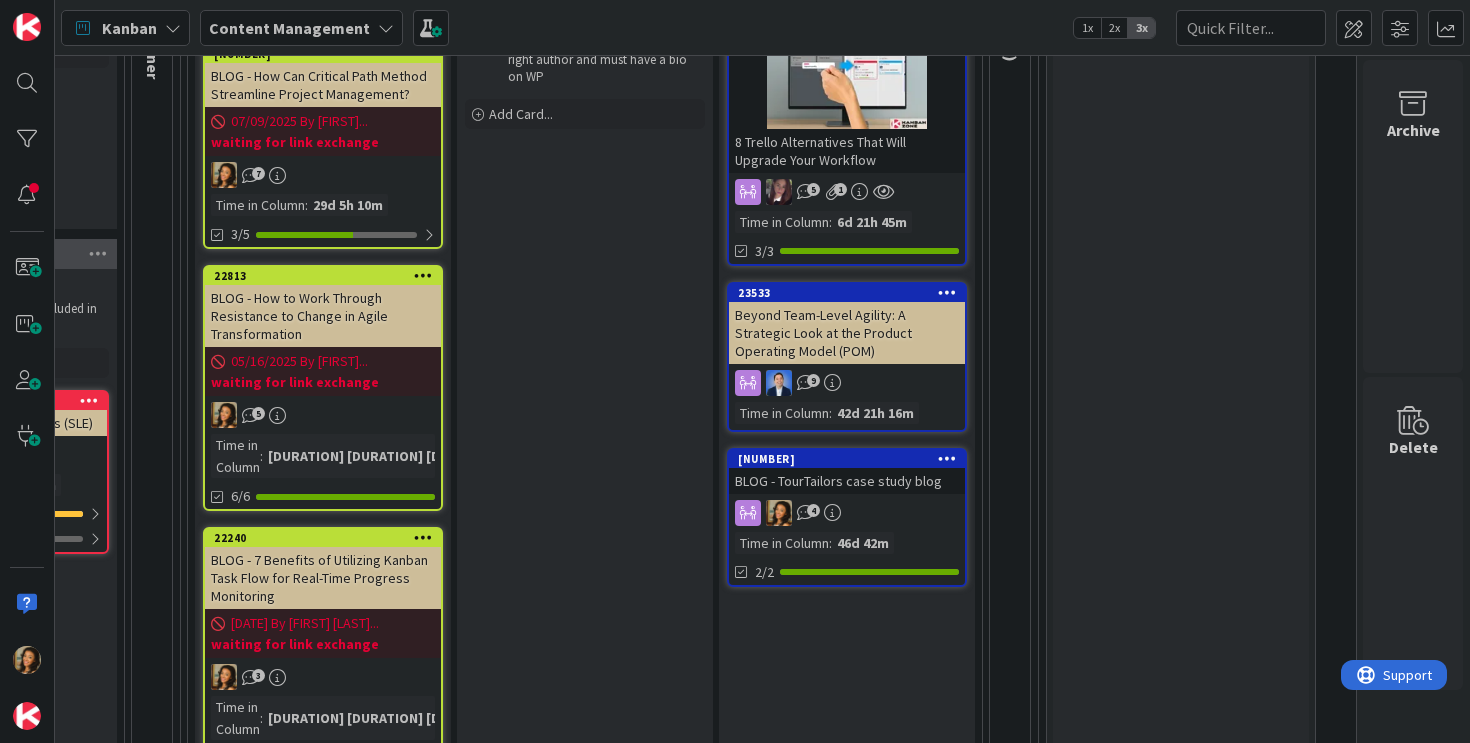 scroll, scrollTop: 452, scrollLeft: 2393, axis: both 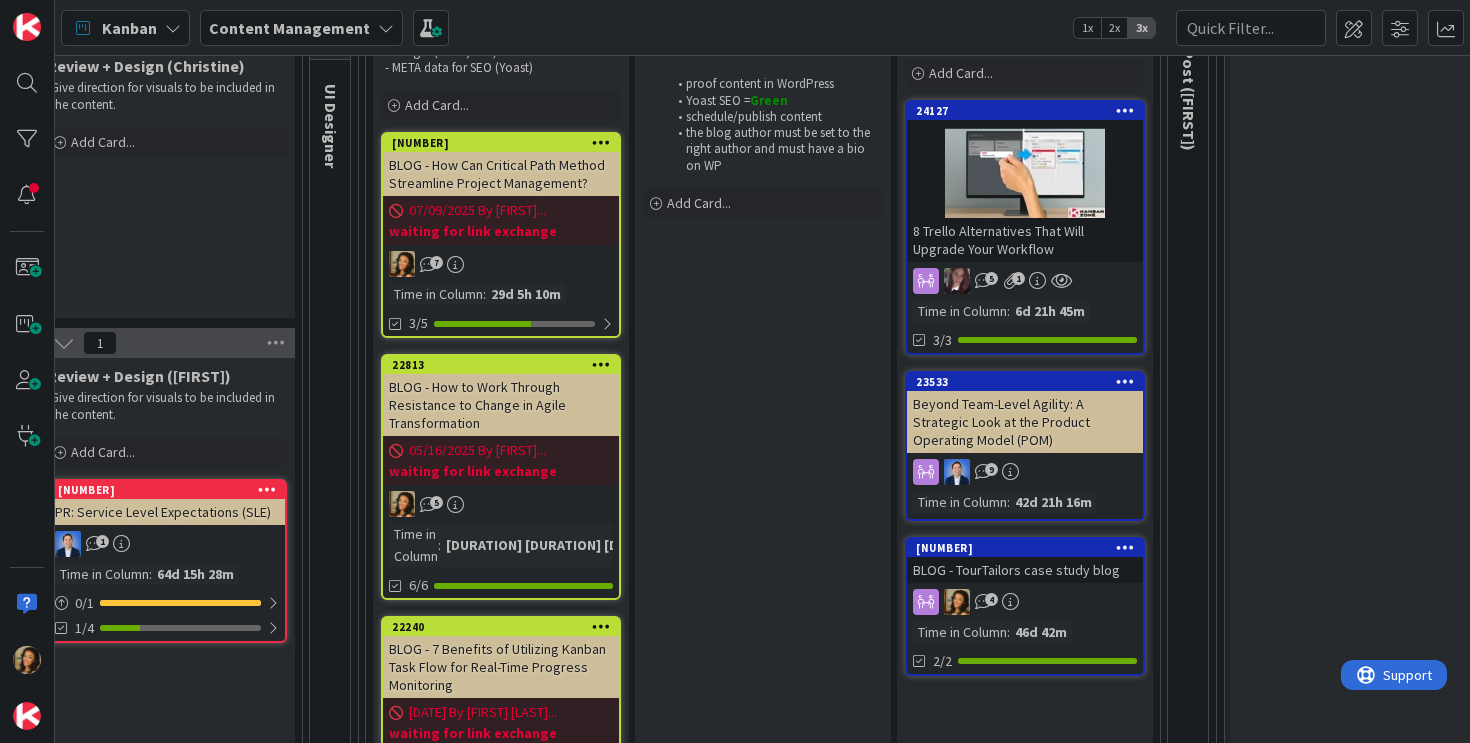 click on "BLOG - How to Work Through Resistance to Change in Agile Transformation" at bounding box center (501, 405) 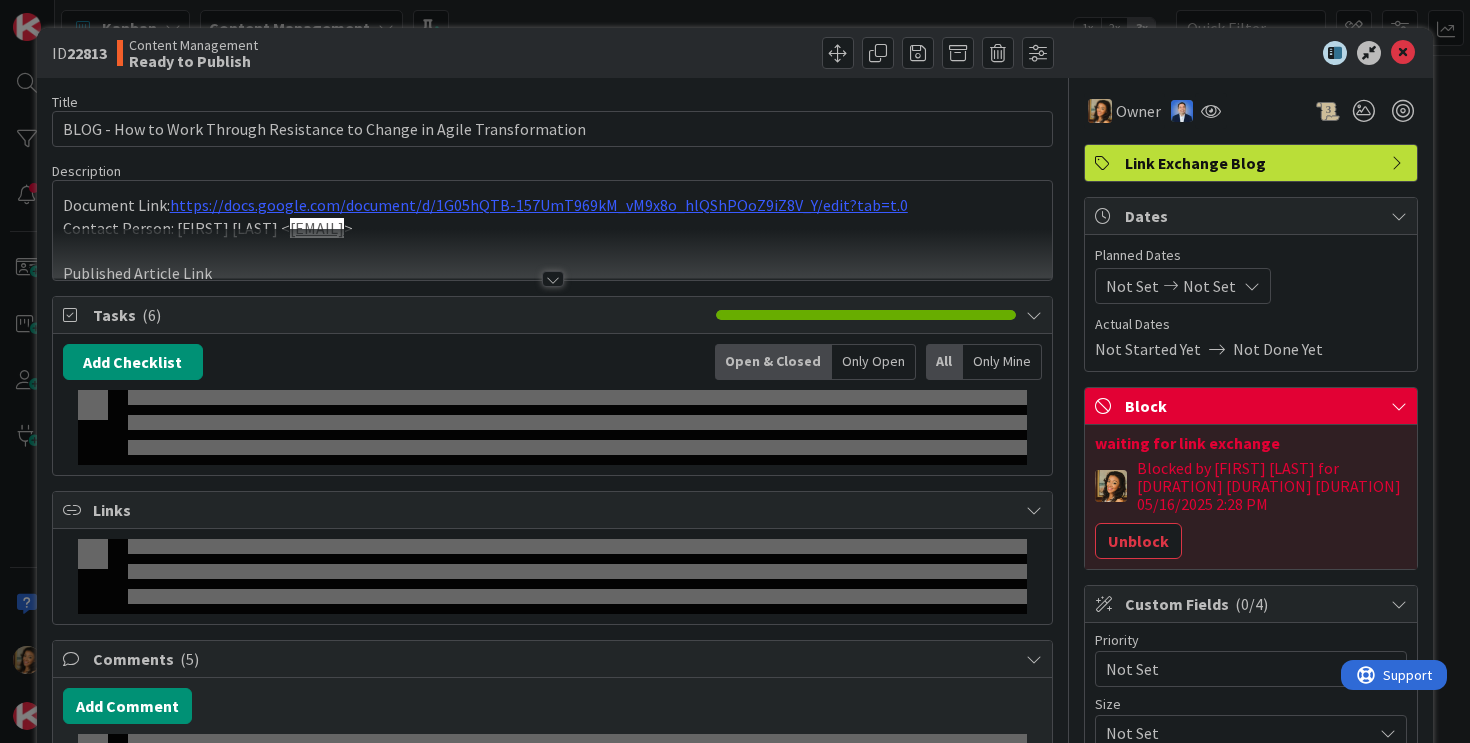 scroll, scrollTop: 0, scrollLeft: 0, axis: both 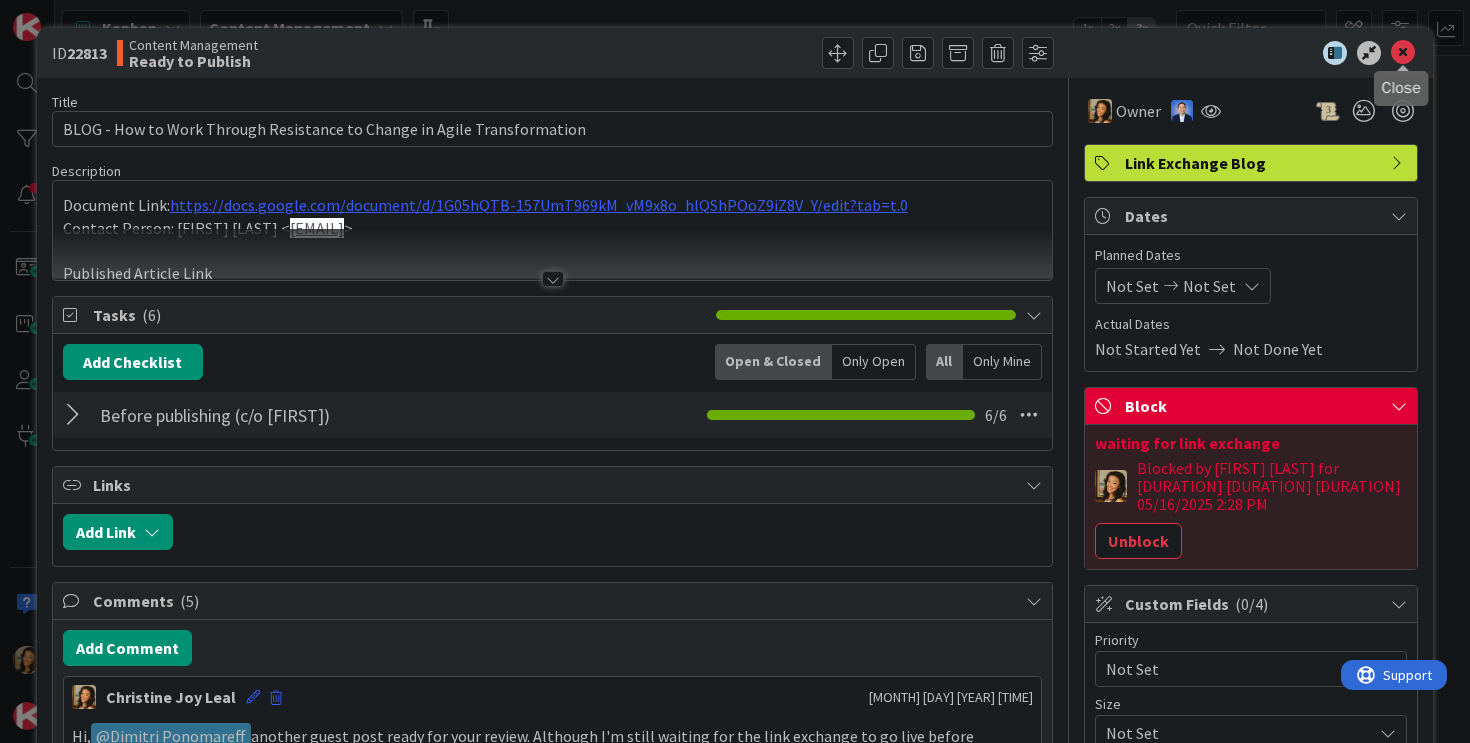 click at bounding box center [1403, 53] 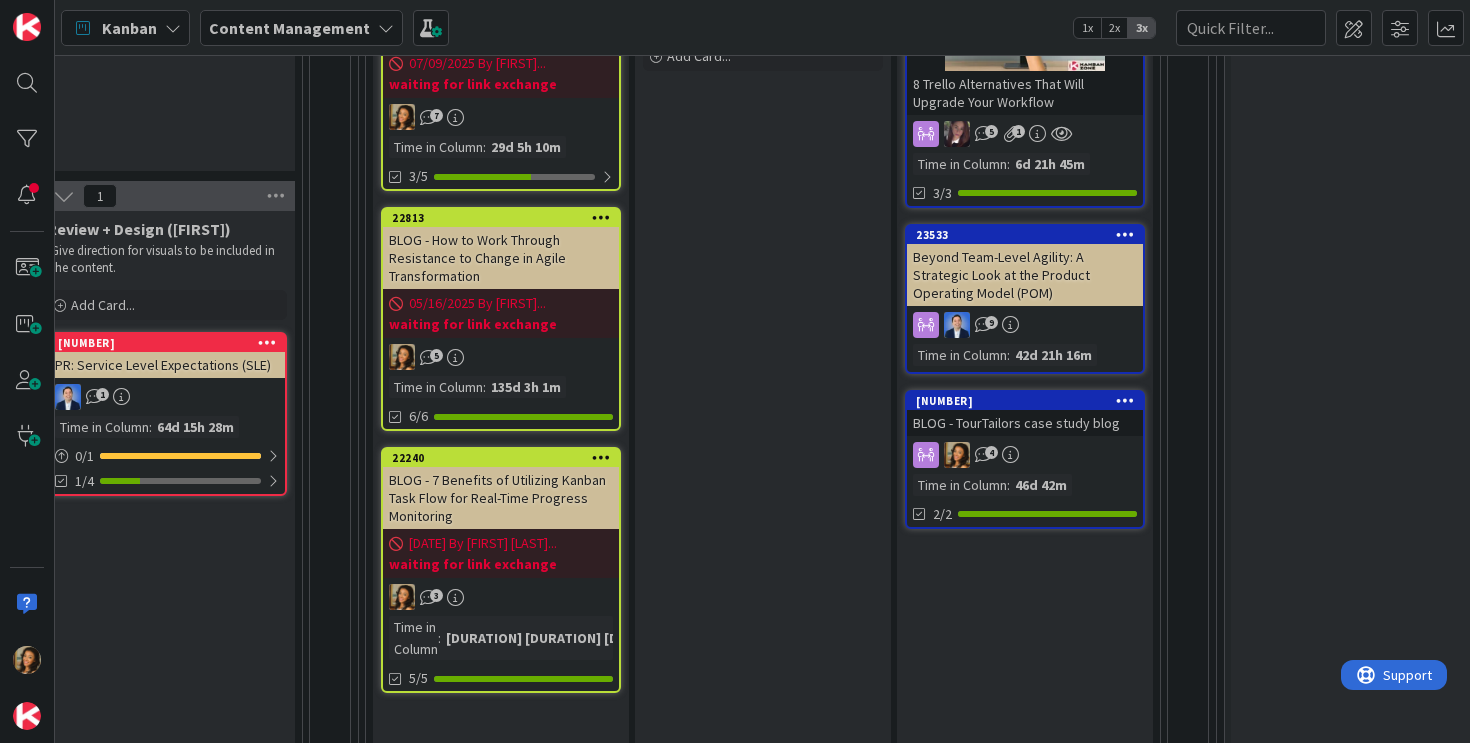 scroll, scrollTop: 659, scrollLeft: 2215, axis: both 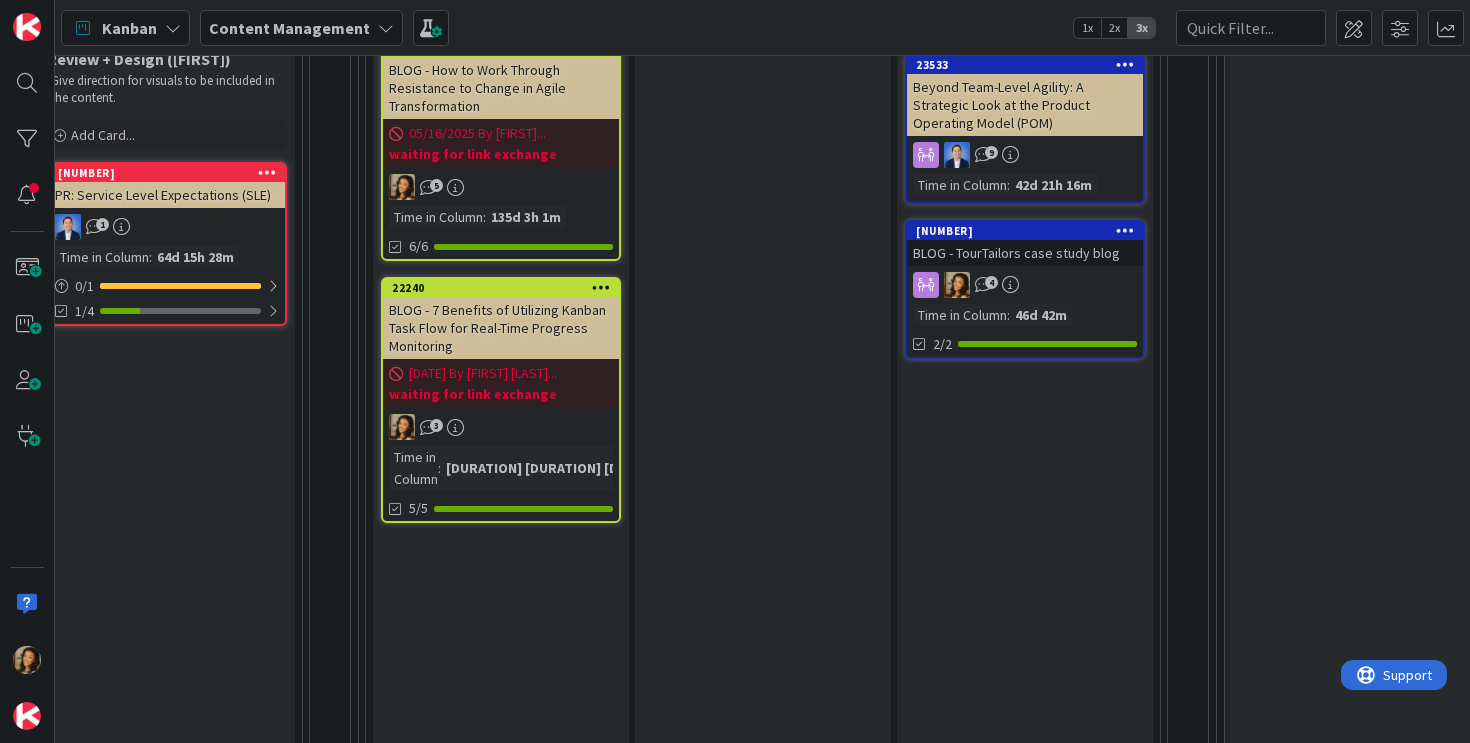 click on "02/26/2025 By [FIRST]... waiting for link exchange" at bounding box center [501, 383] 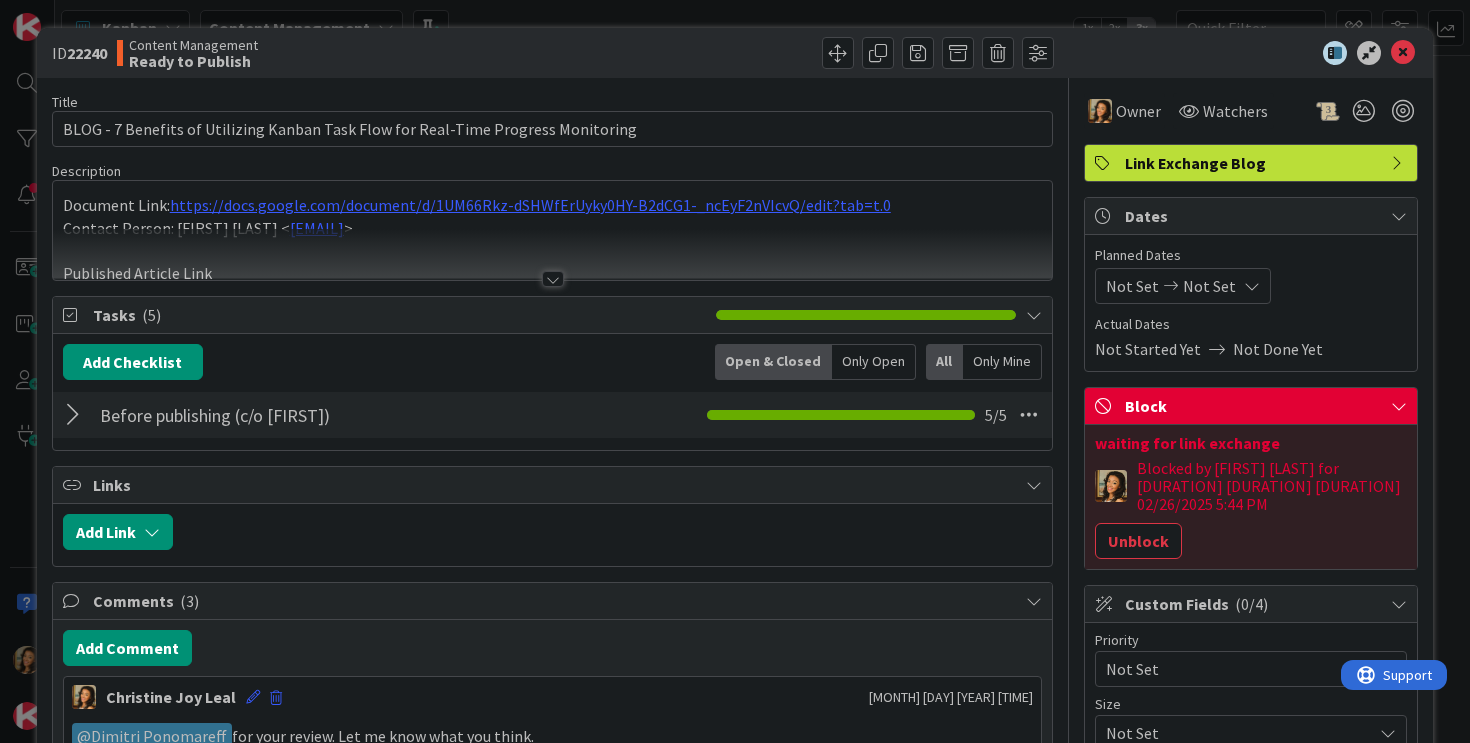 scroll, scrollTop: 0, scrollLeft: 0, axis: both 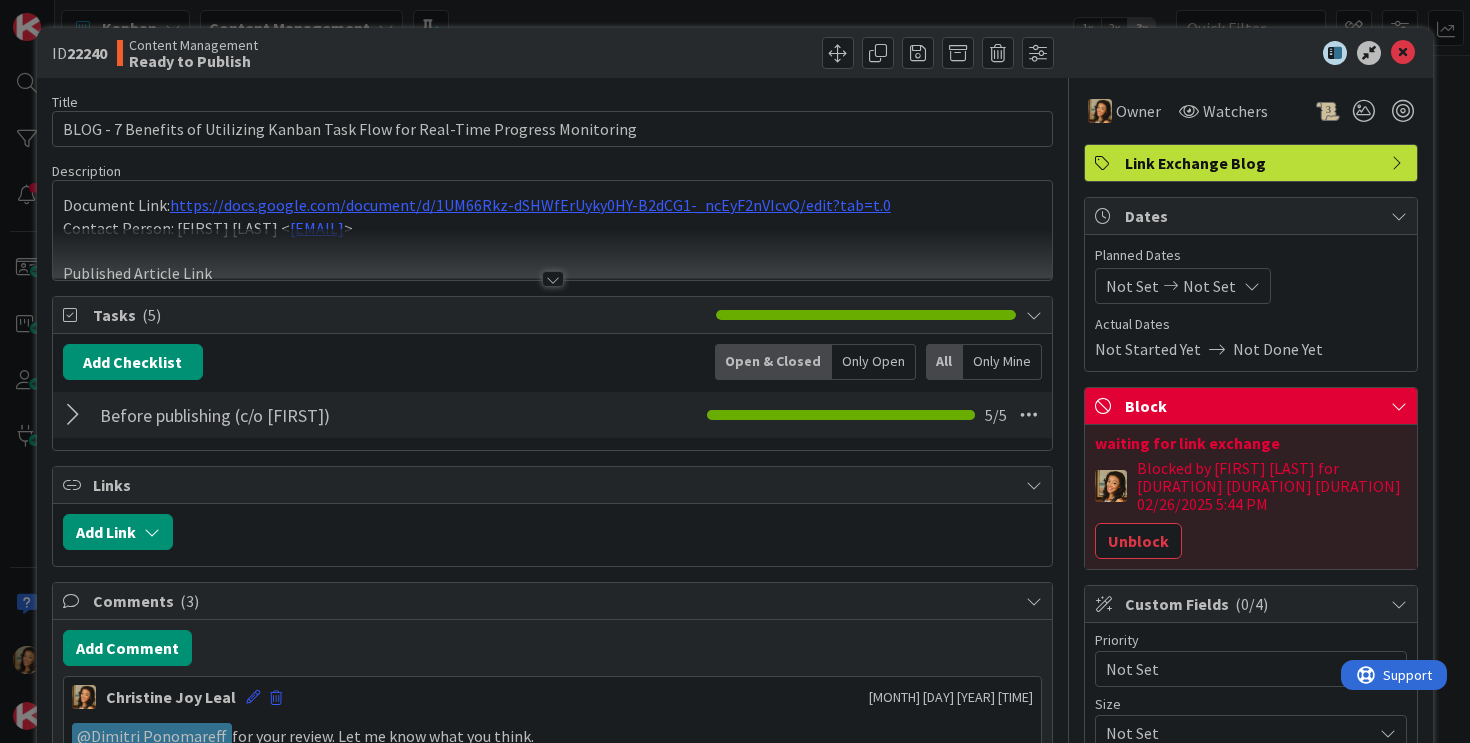 click on "Document Link: https://docs.google.com/document/d/1UM66Rkz-dSHWfErUyky0HY-B2dCG1-_ncEyF2nVIcvQ/edit?tab=t.0 Contact Person: [FIRST] [LAST] < [EMAIL] > Published Article Link" at bounding box center (553, 230) 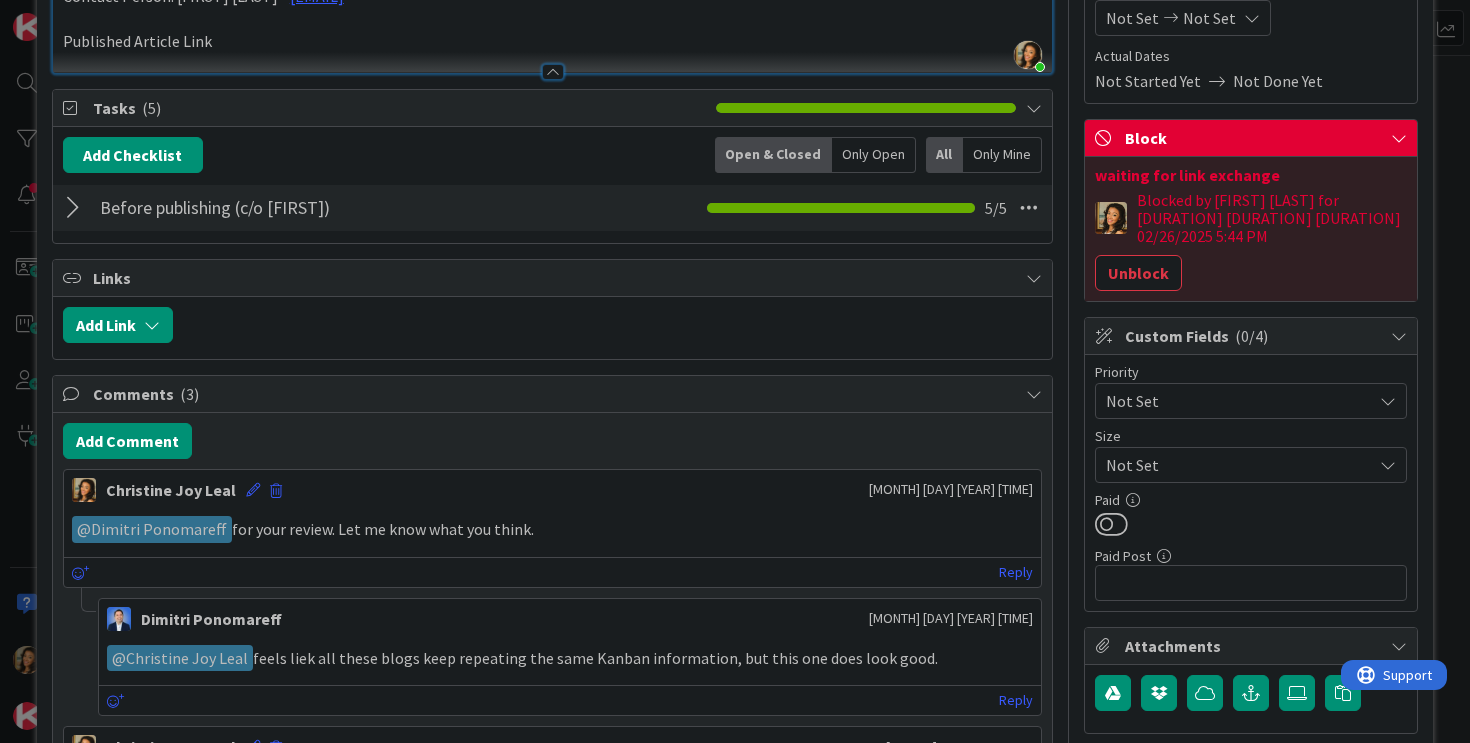 scroll, scrollTop: 271, scrollLeft: 0, axis: vertical 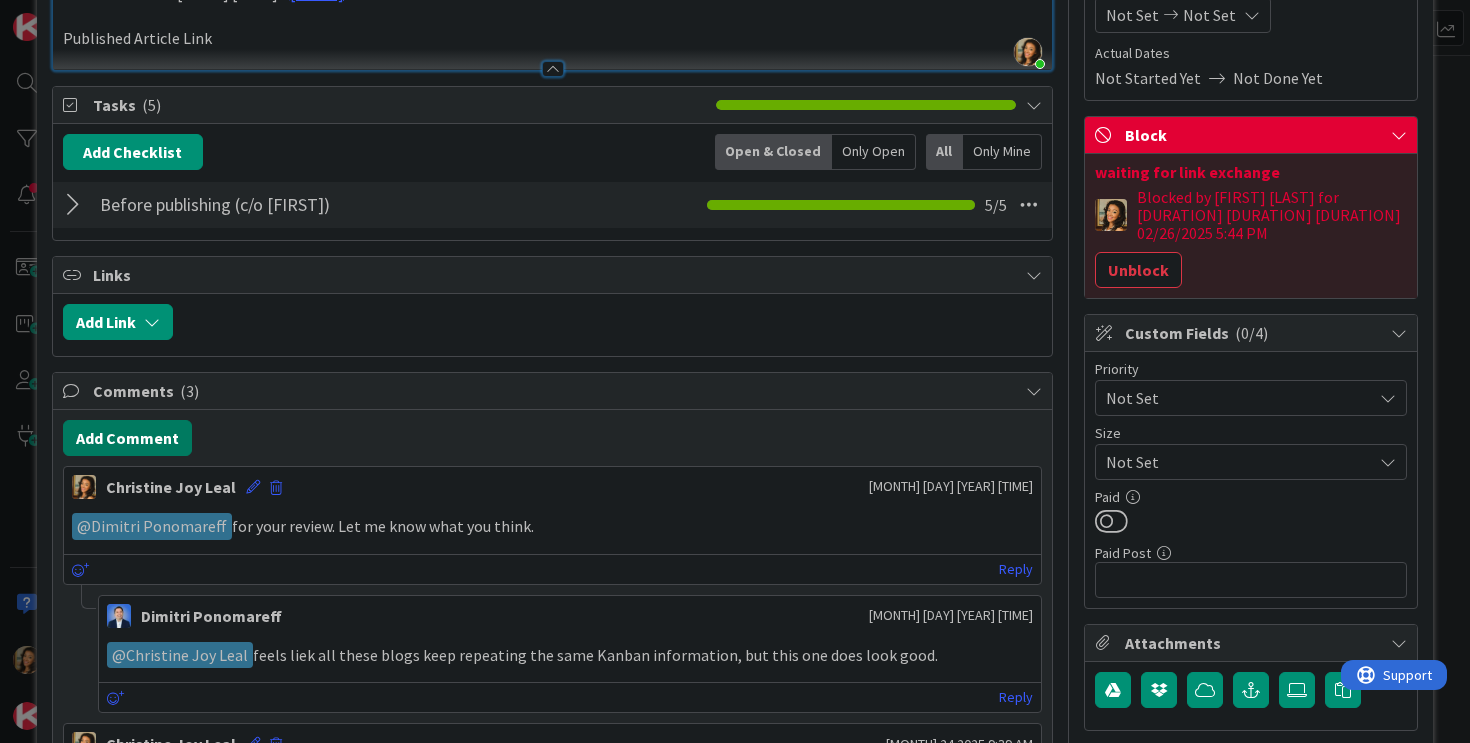 click on "Add Comment" at bounding box center [127, 438] 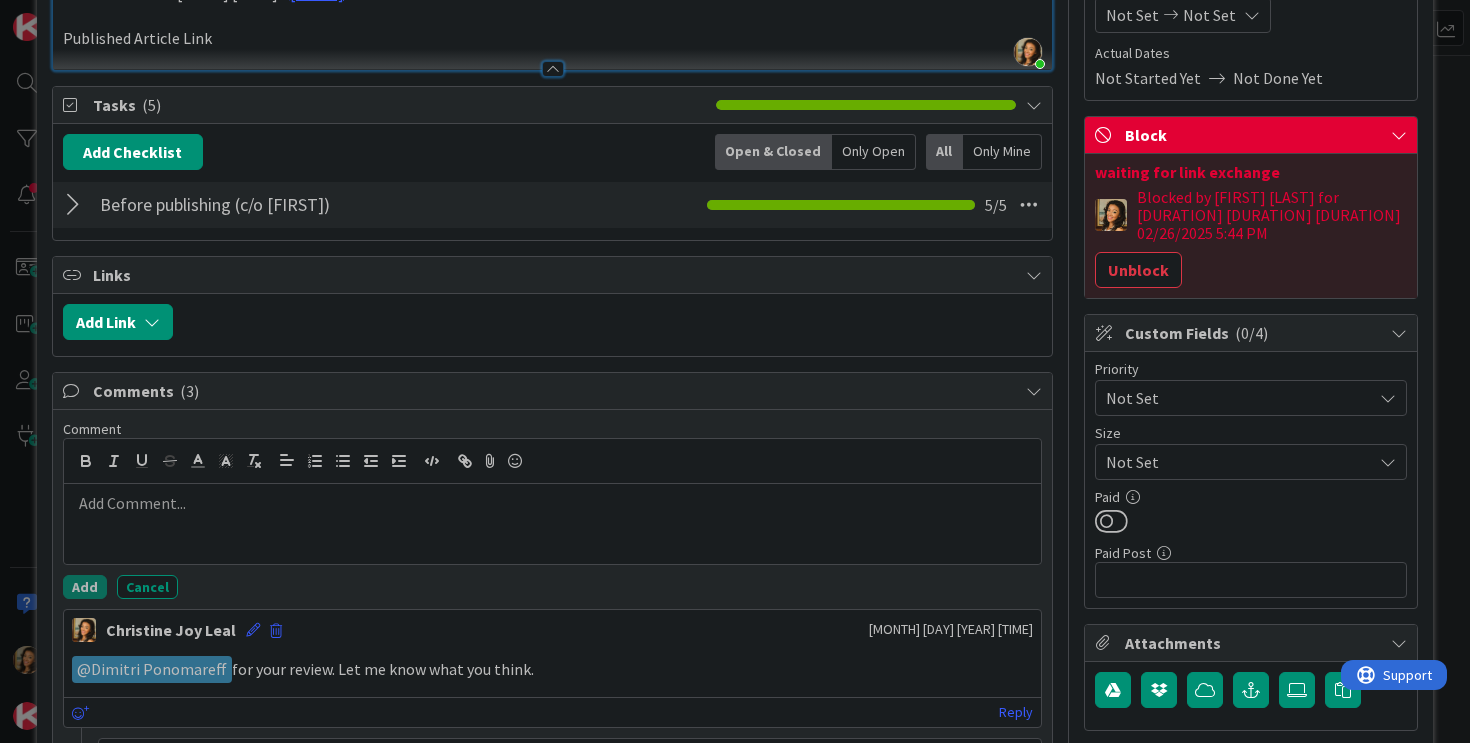 type 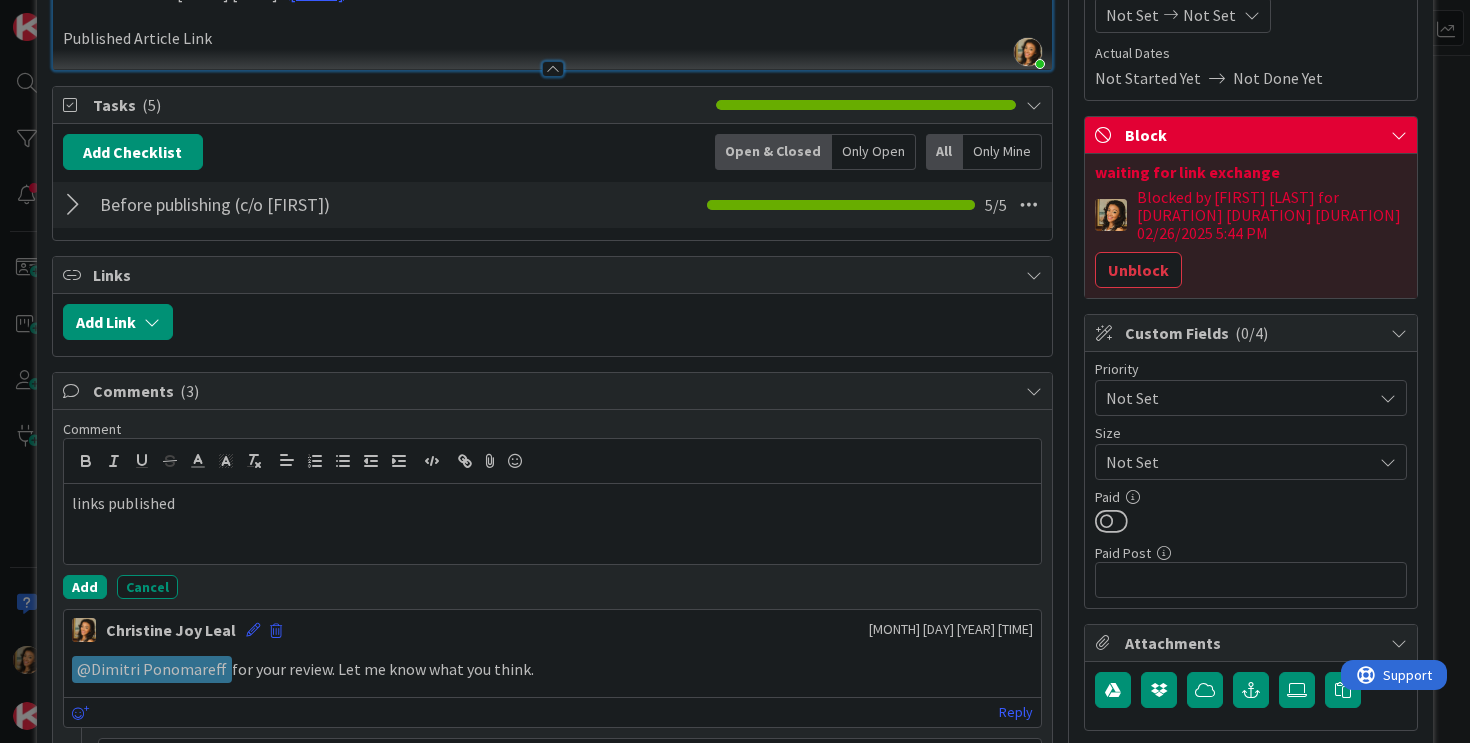 click on "links published" at bounding box center (553, 503) 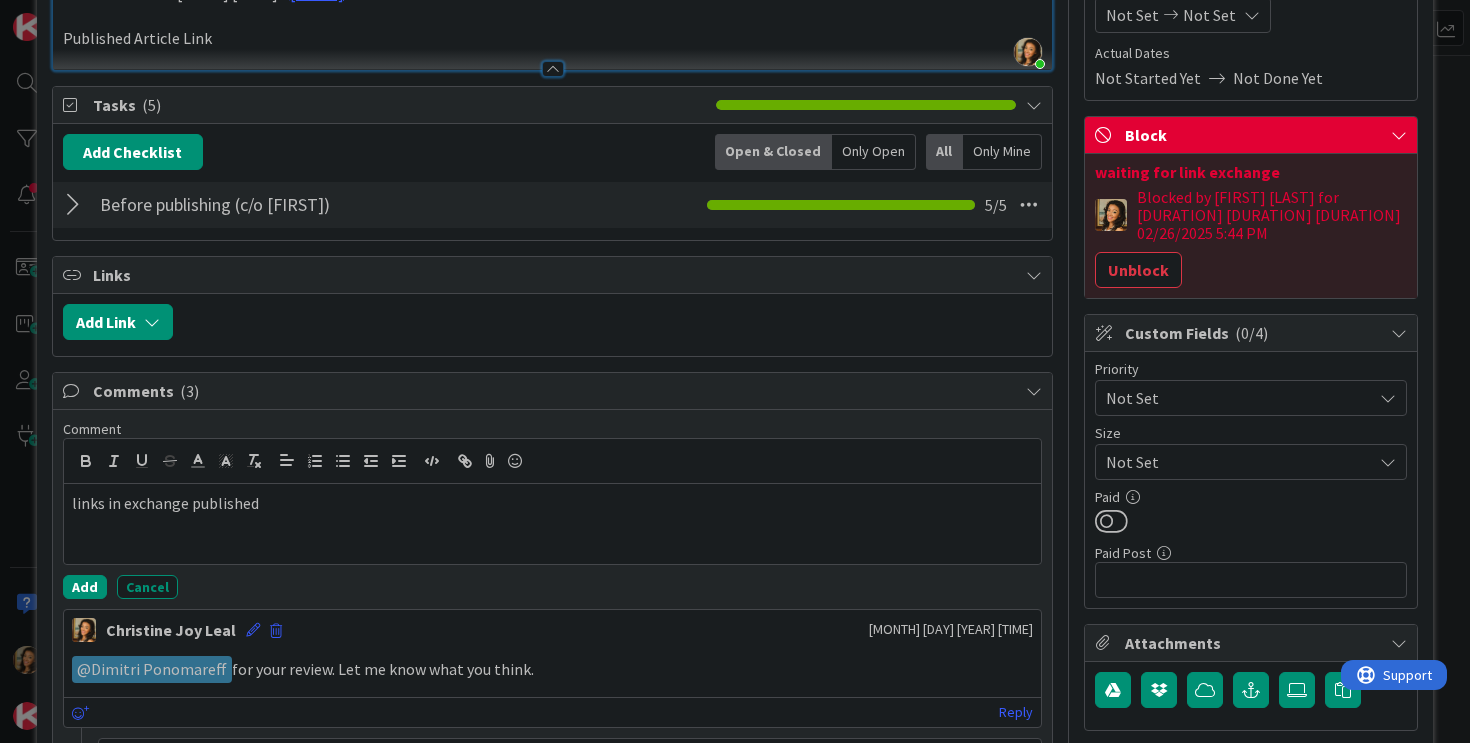 click on "links in exchange published" at bounding box center [553, 503] 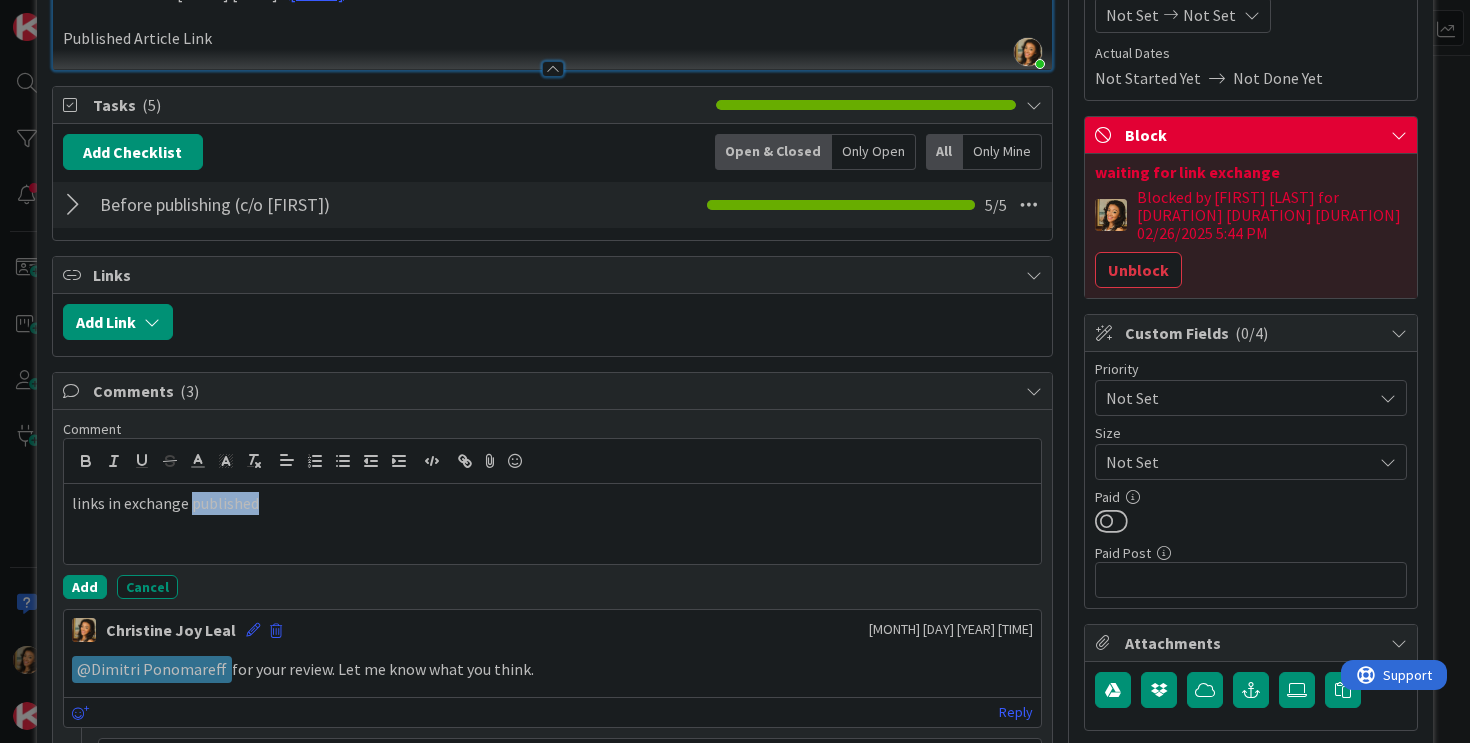 click on "links in exchange published" at bounding box center (553, 503) 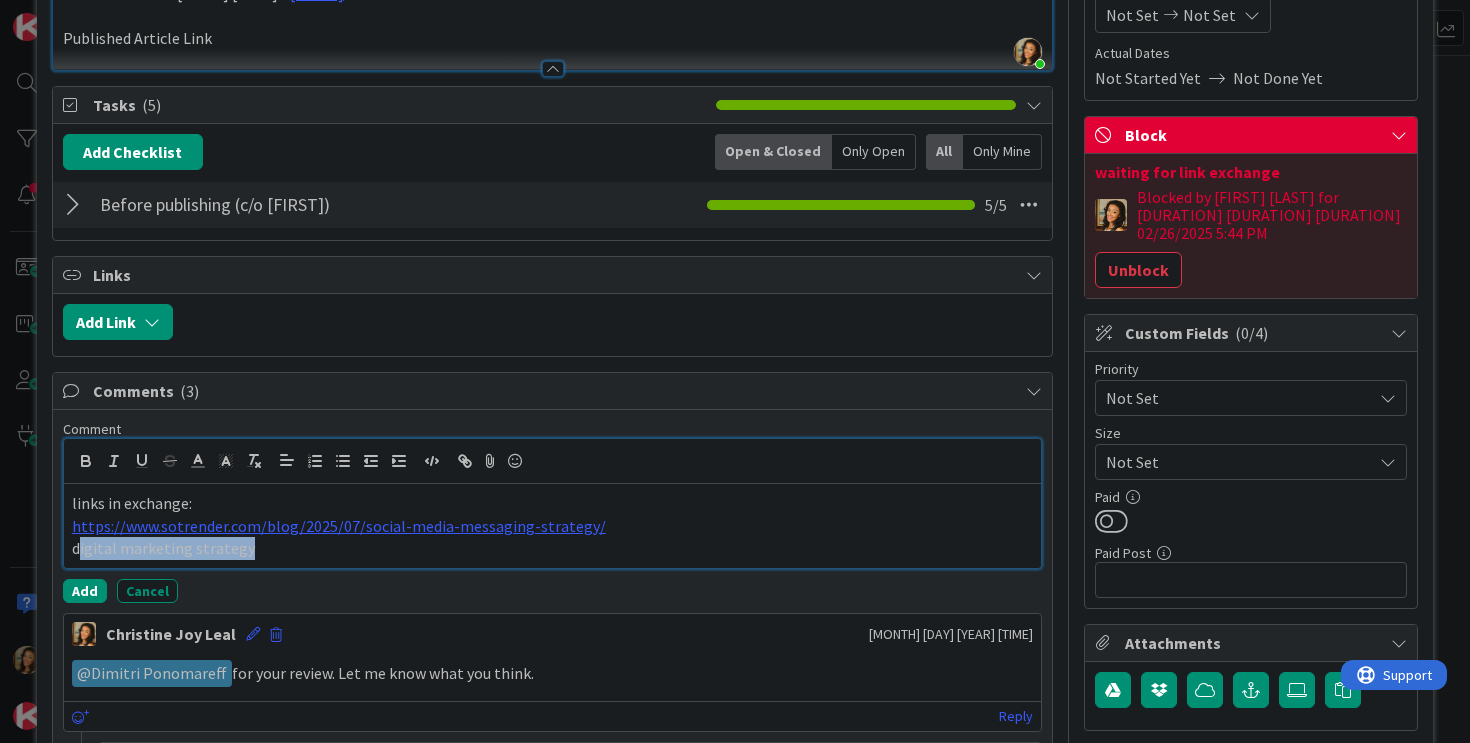 click on "digital marketing strategy" at bounding box center [553, 548] 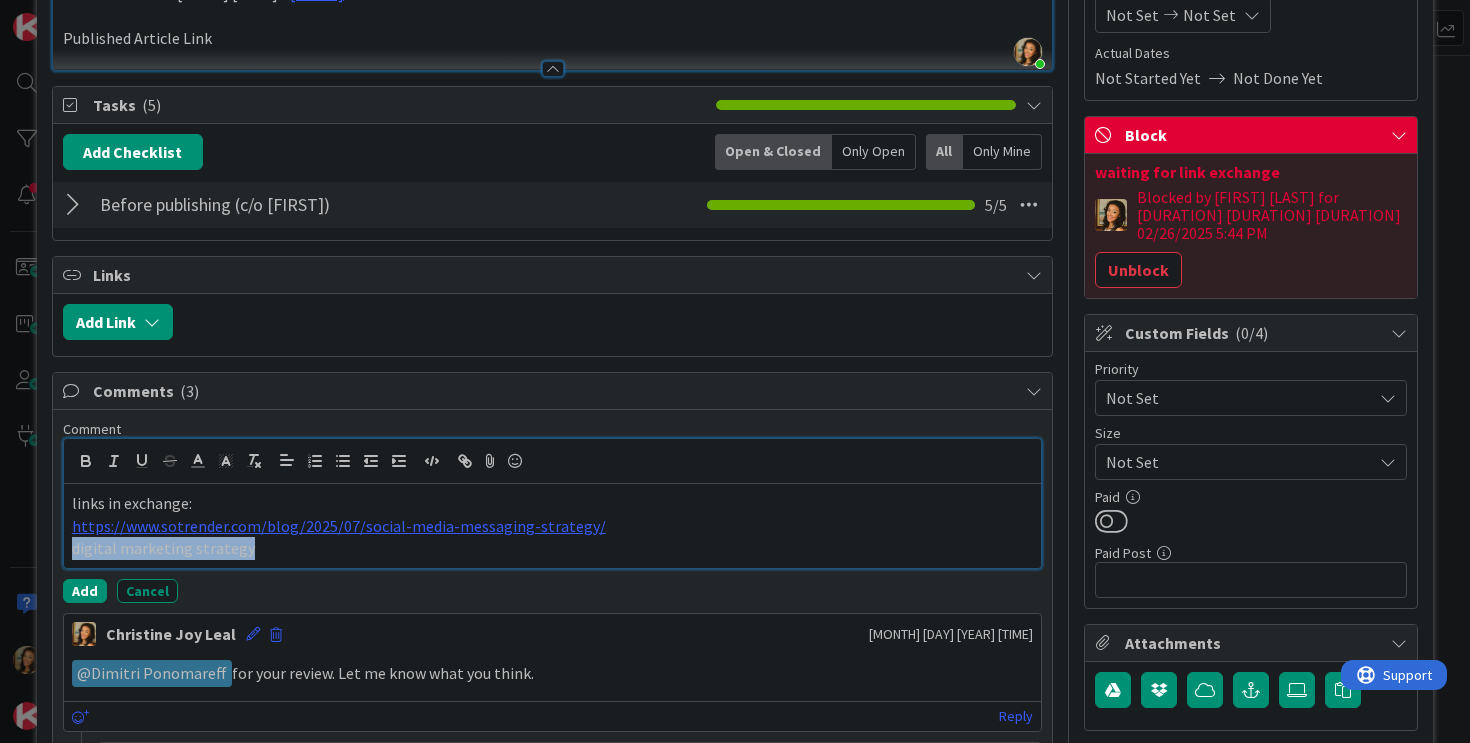 click on "digital marketing strategy" at bounding box center [553, 548] 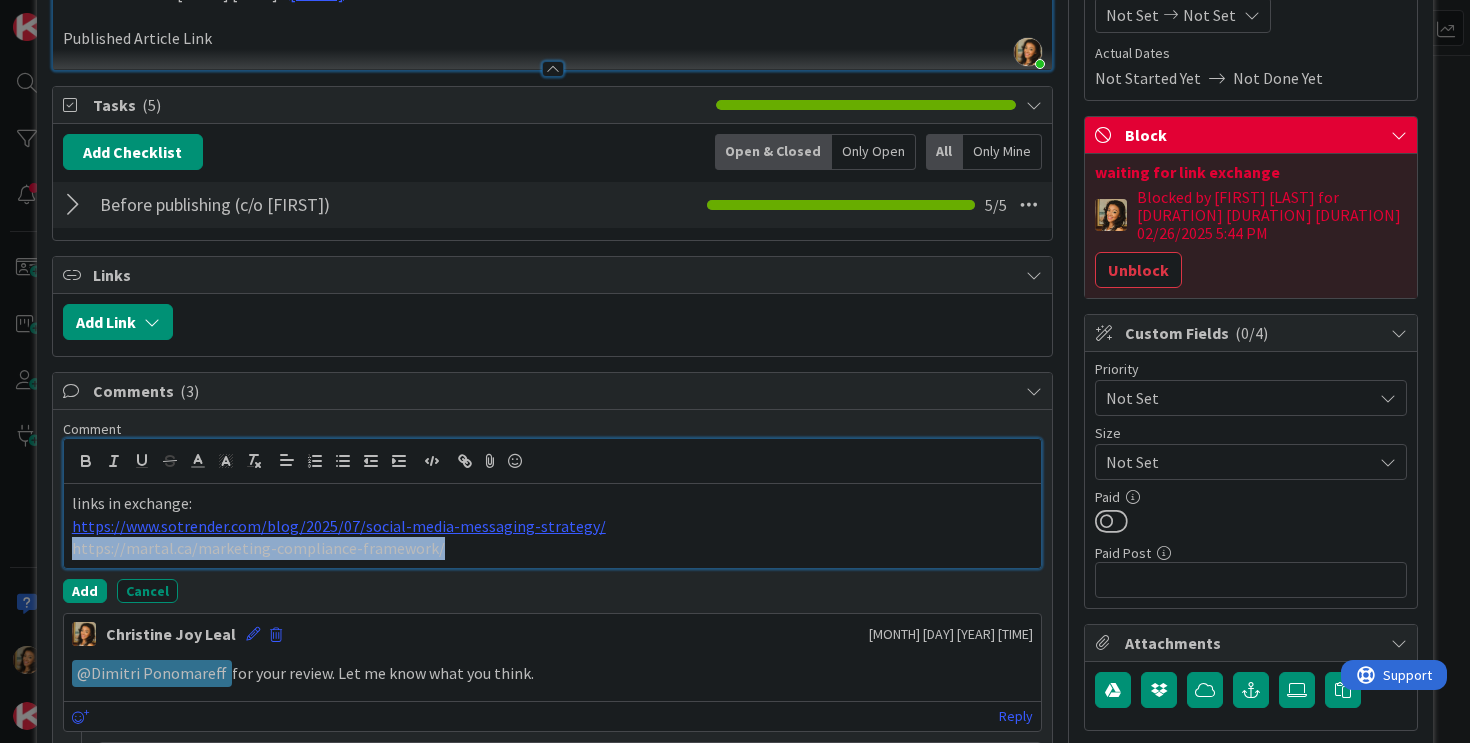 click on "links in exchange: https://www.sotrender.com/blog/2025/07/social-media-messaging-strategy/ https://martal.ca/marketing-compliance-framework/" at bounding box center (553, 526) 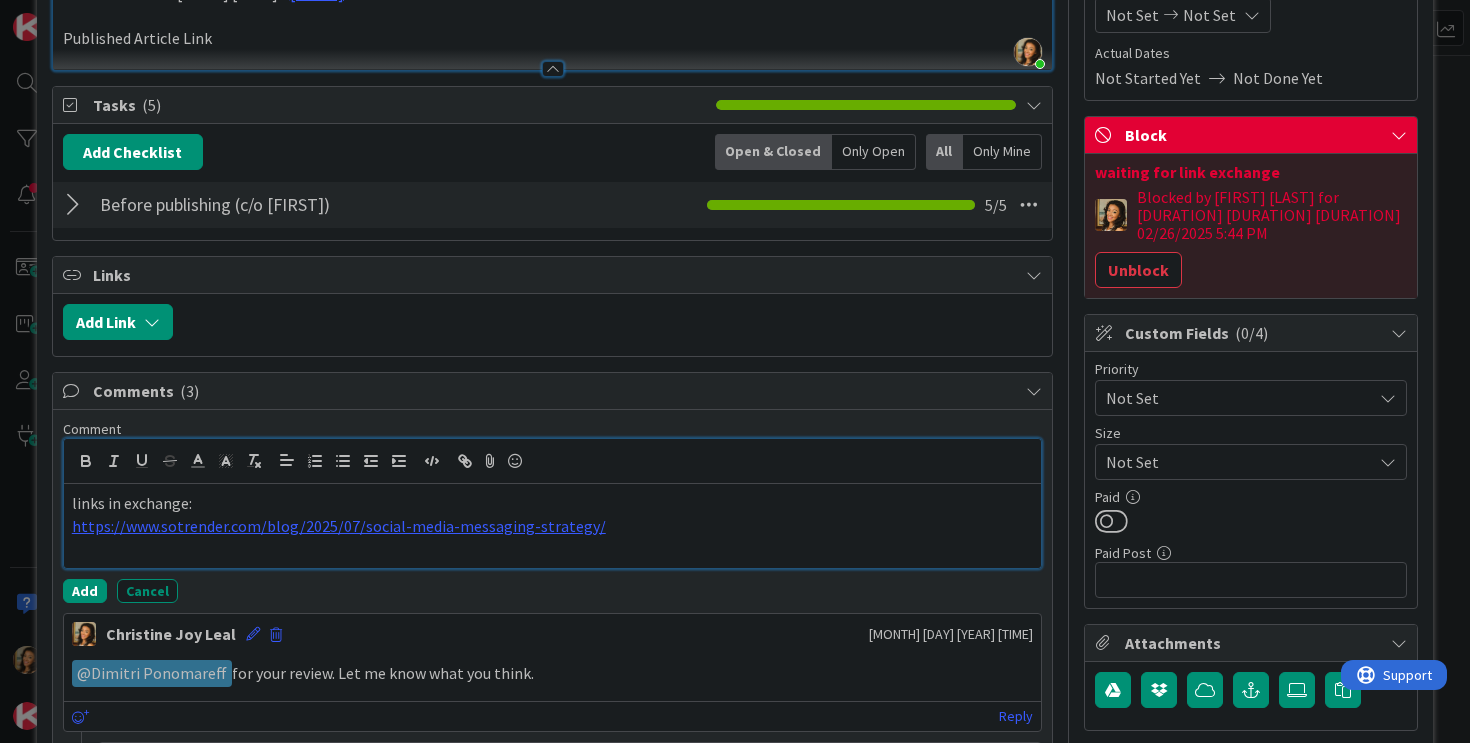 click on "links in exchange:" at bounding box center (553, 503) 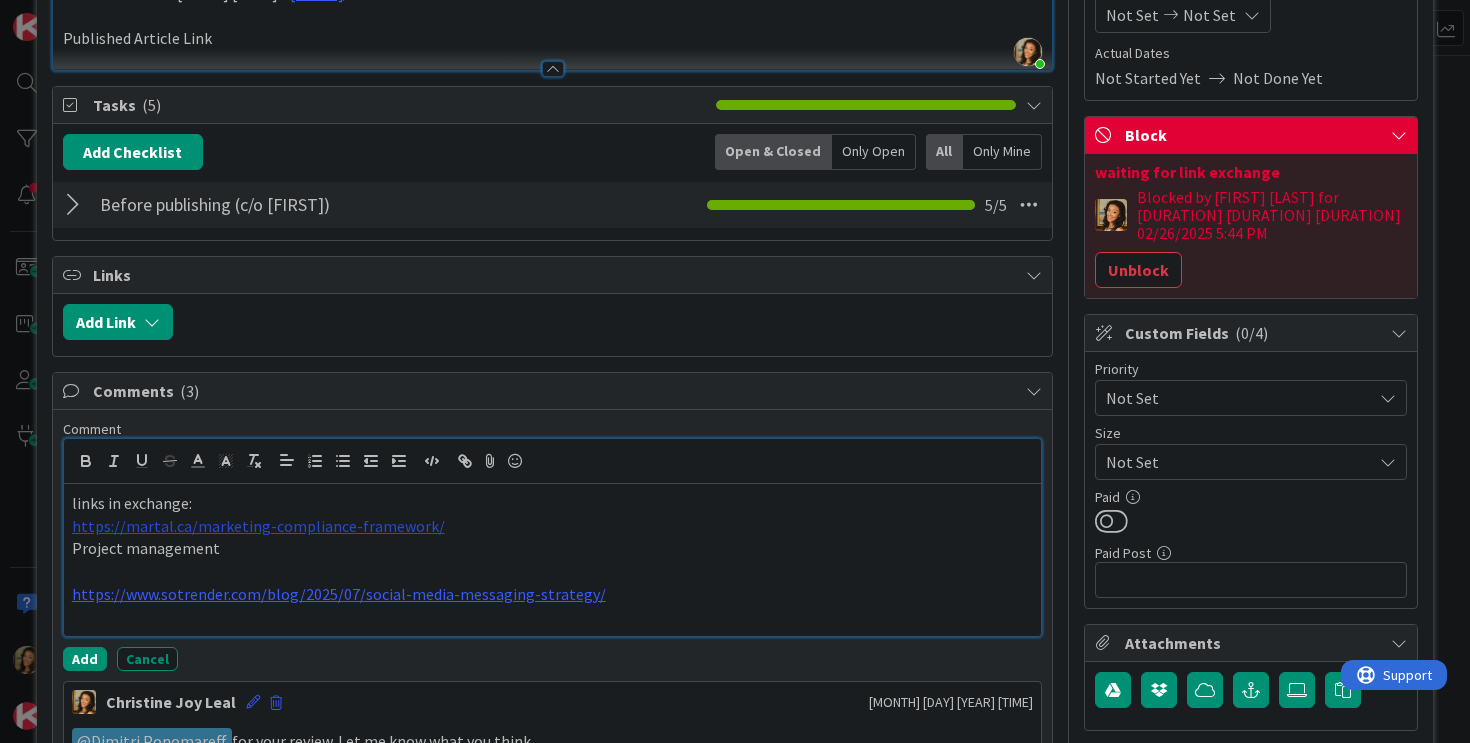 scroll, scrollTop: 0, scrollLeft: 0, axis: both 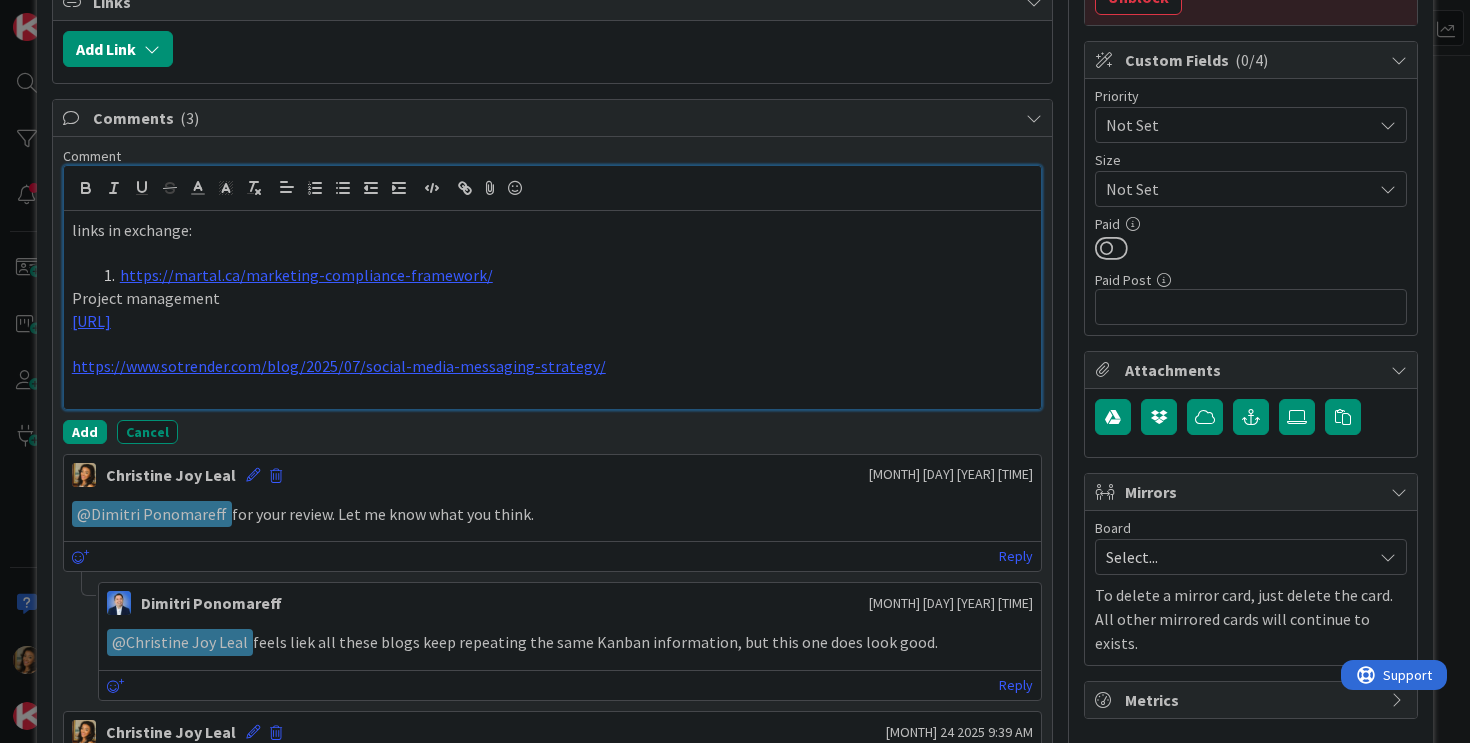 click on "links in exchange: https://martal.ca/marketing-compliance-framework/ Project management https://kanbanzone.com/resources/kanban/project-management/ https://www.sotrender.com/blog/2025/07/social-media-messaging-strategy/" at bounding box center (553, 310) 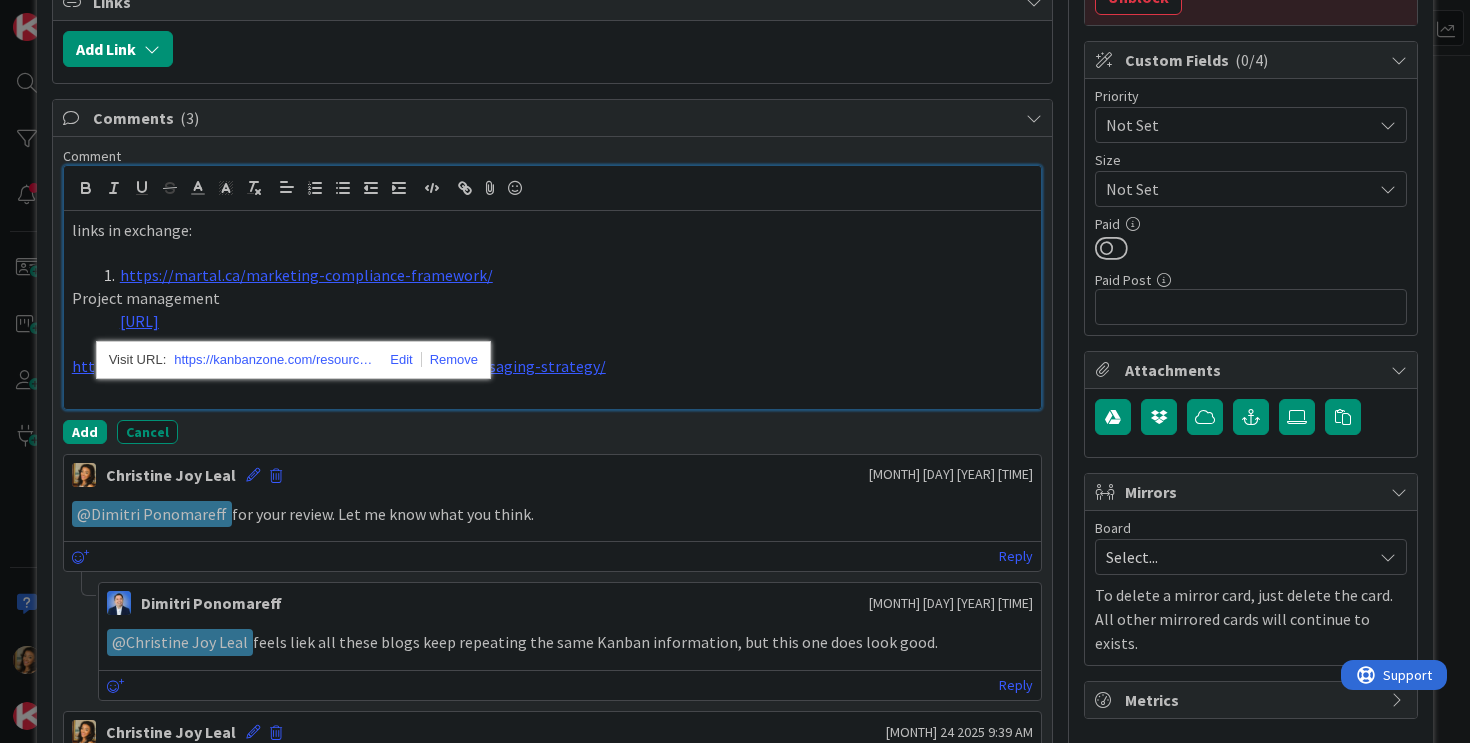 click on "links in exchange: https://martal.ca/marketing-compliance-framework/ Project management https://kanbanzone.com/resources/kanban/project-management/ https://www.sotrender.com/blog/2025/07/social-media-messaging-strategy/" at bounding box center (553, 310) 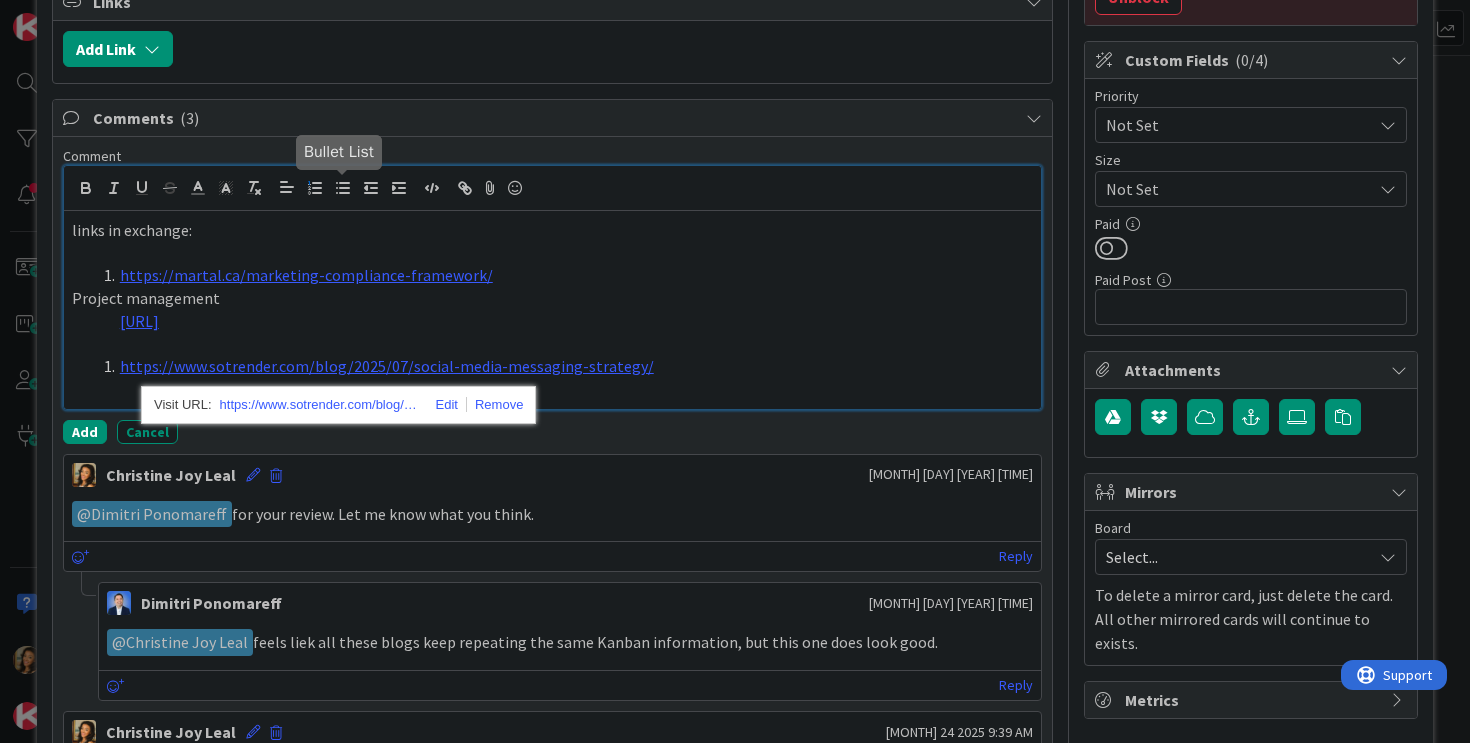 click 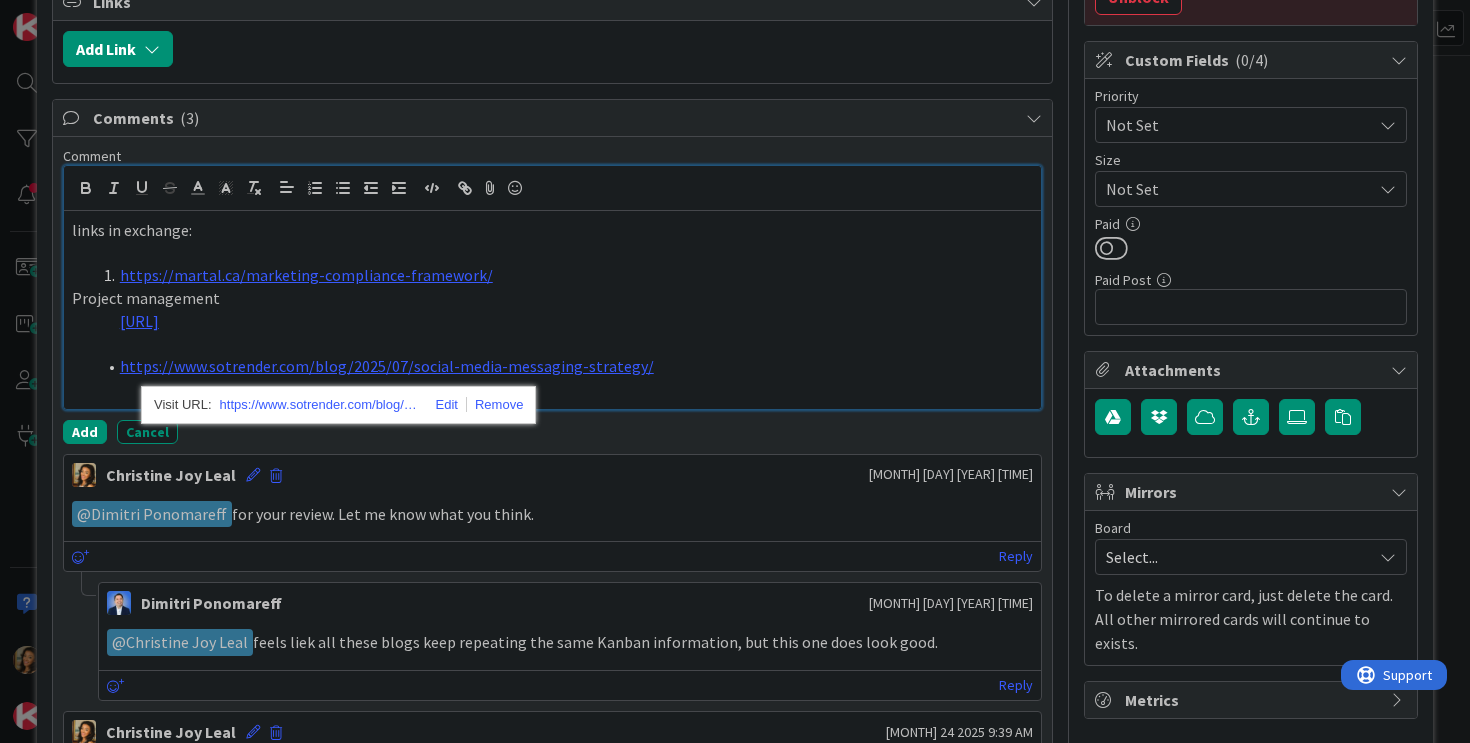 click at bounding box center [120, 275] 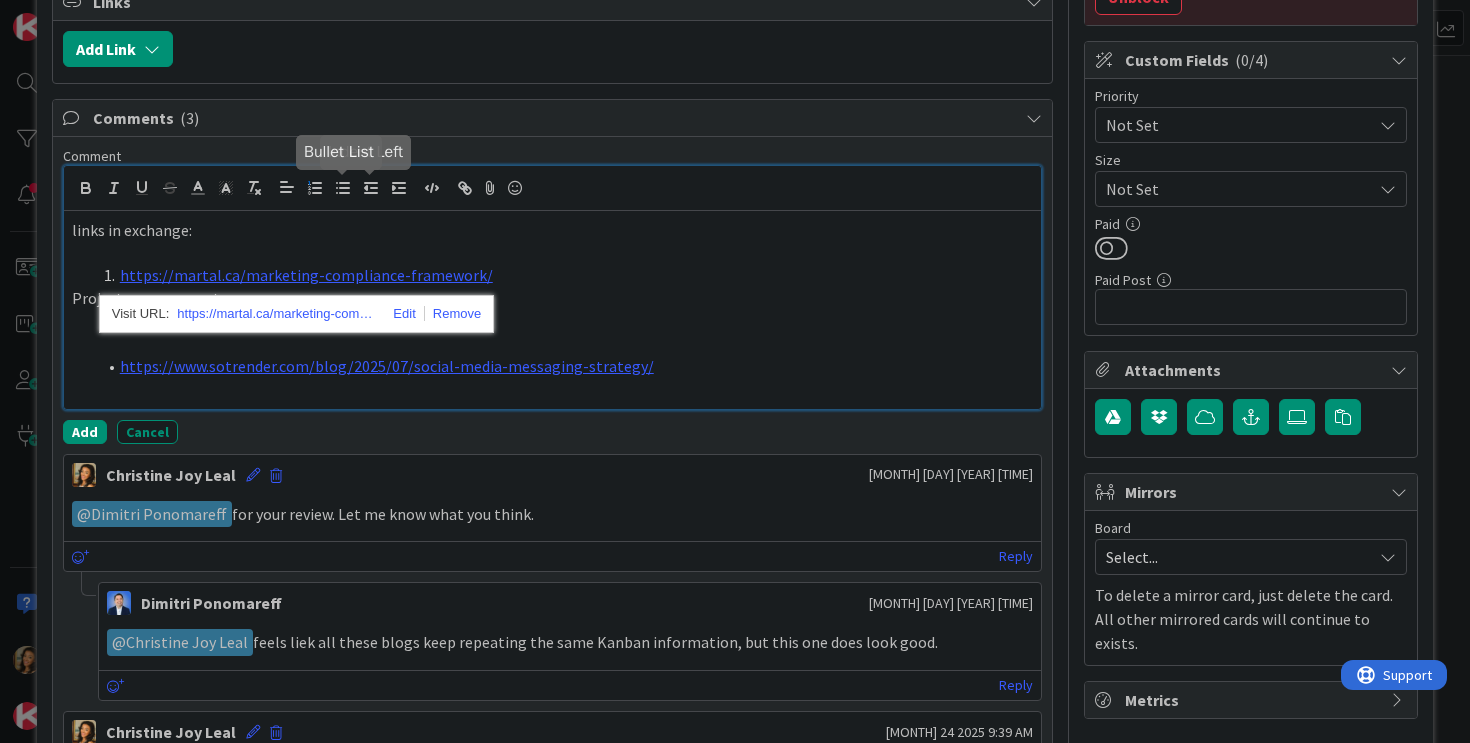 click 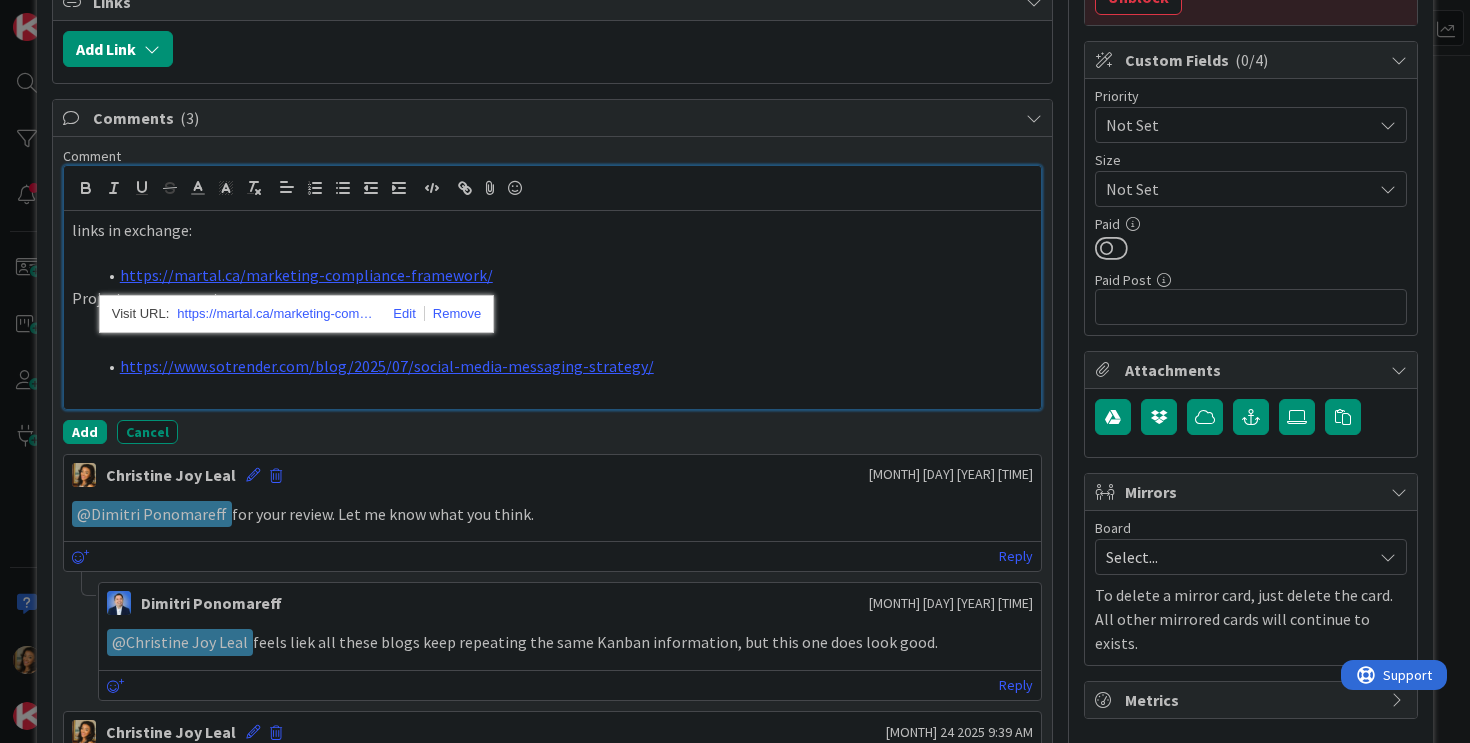 click on "https://www.sotrender.com/blog/2025/07/social-media-messaging-strategy/" at bounding box center [565, 366] 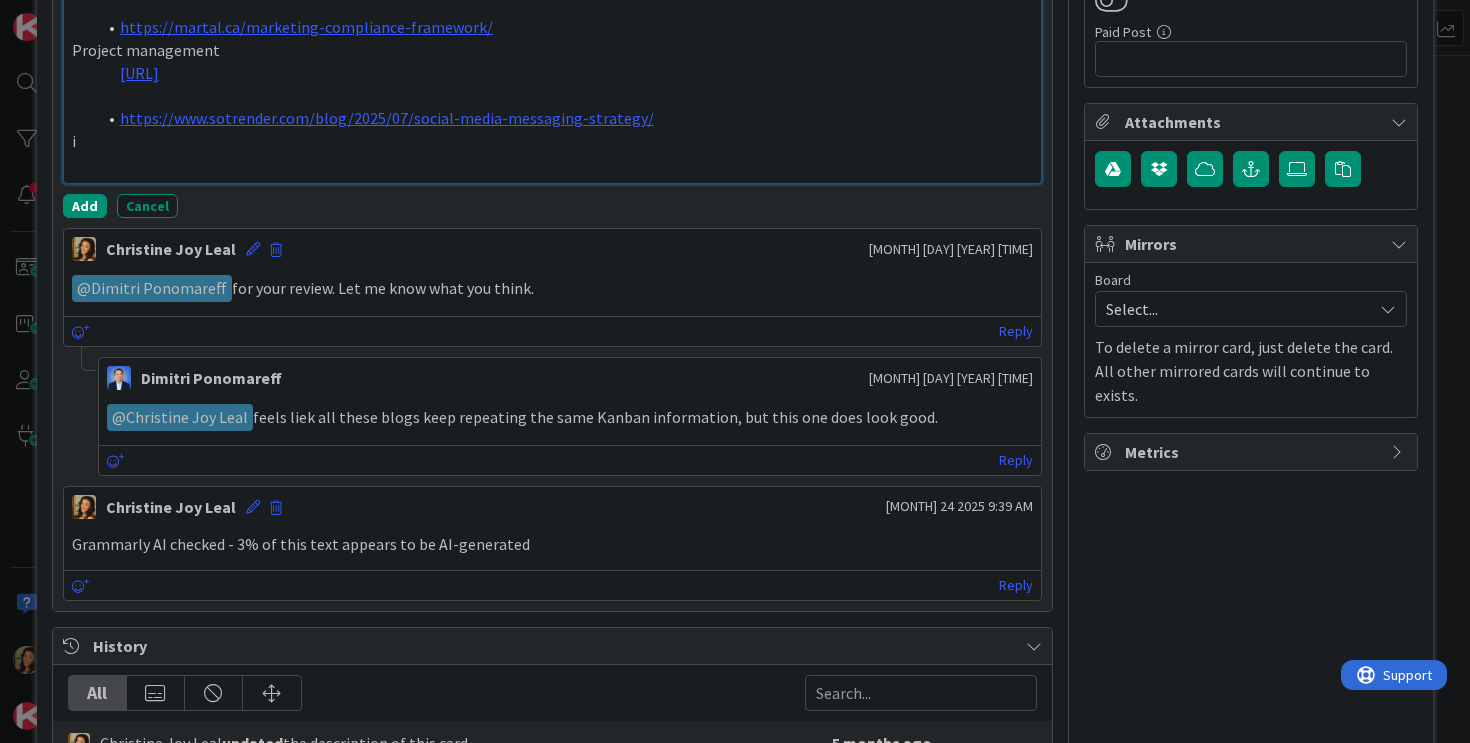 scroll, scrollTop: 801, scrollLeft: 0, axis: vertical 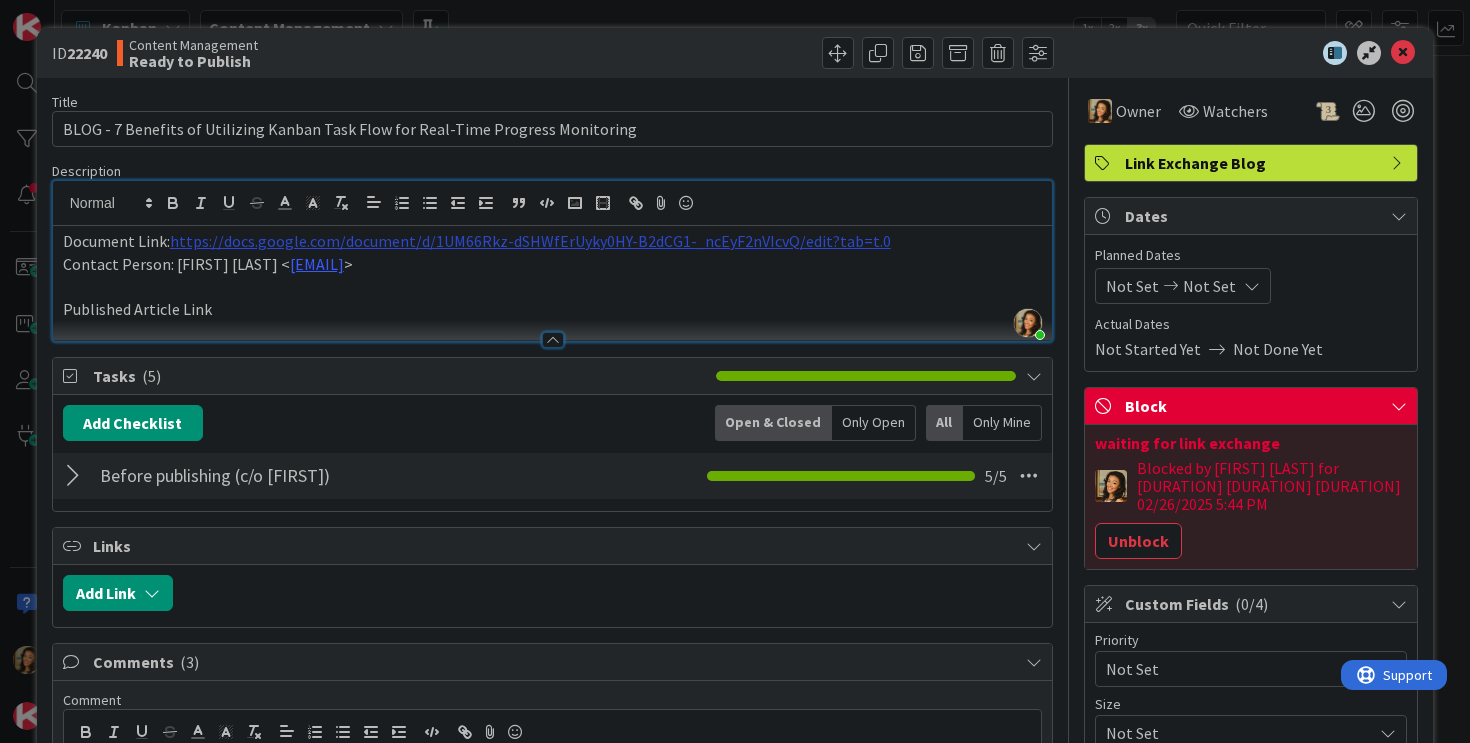 click on "https://docs.google.com/document/d/1UM66Rkz-dSHWfErUyky0HY-B2dCG1-_ncEyF2nVIcvQ/edit?tab=t.0" at bounding box center [530, 241] 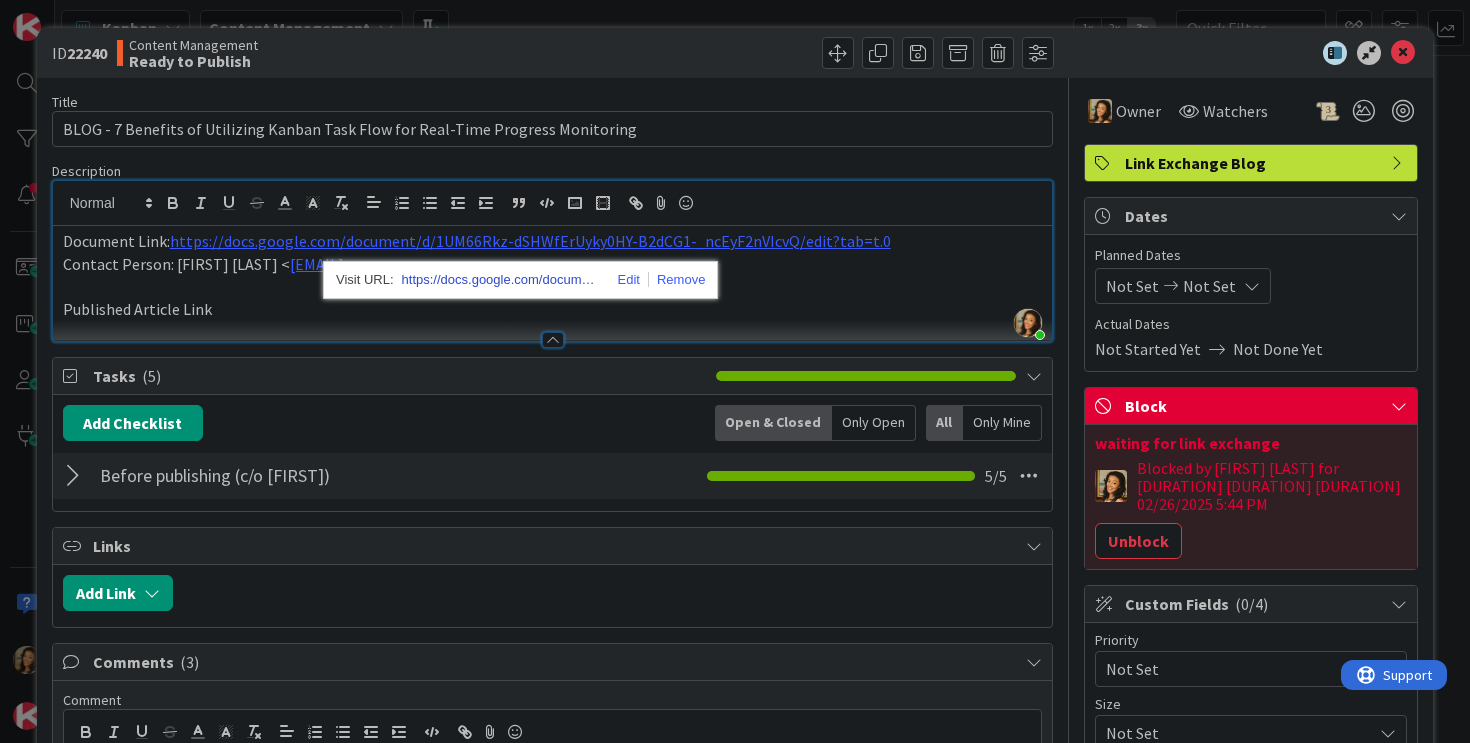 click on "https://docs.google.com/document/d/1UM66Rkz-dSHWfErUyky0HY-B2dCG1-_ncEyF2nVIcvQ/edit?tab=t.0" at bounding box center [502, 280] 